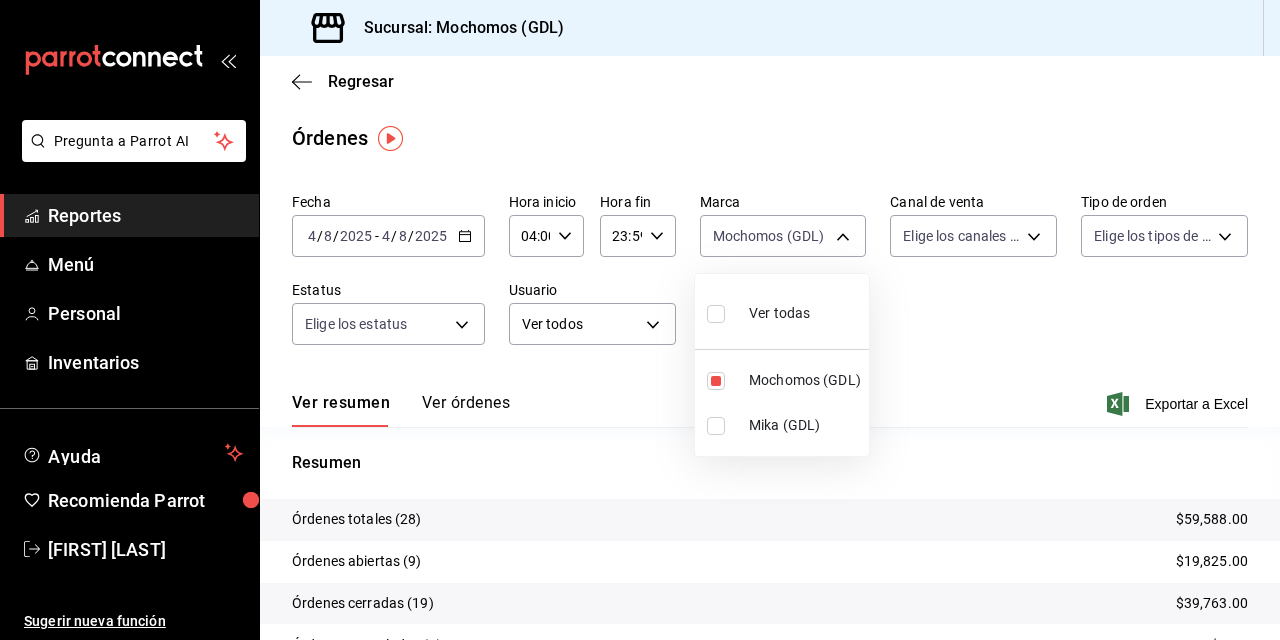 scroll, scrollTop: 0, scrollLeft: 0, axis: both 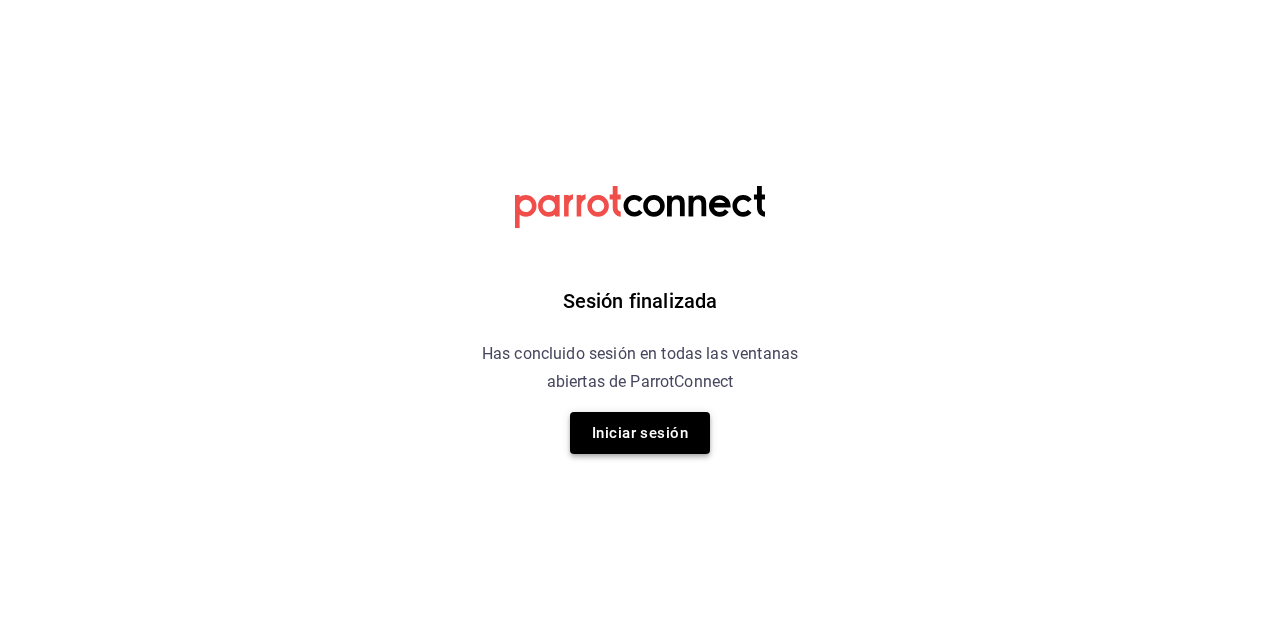 click on "Iniciar sesión" at bounding box center (640, 433) 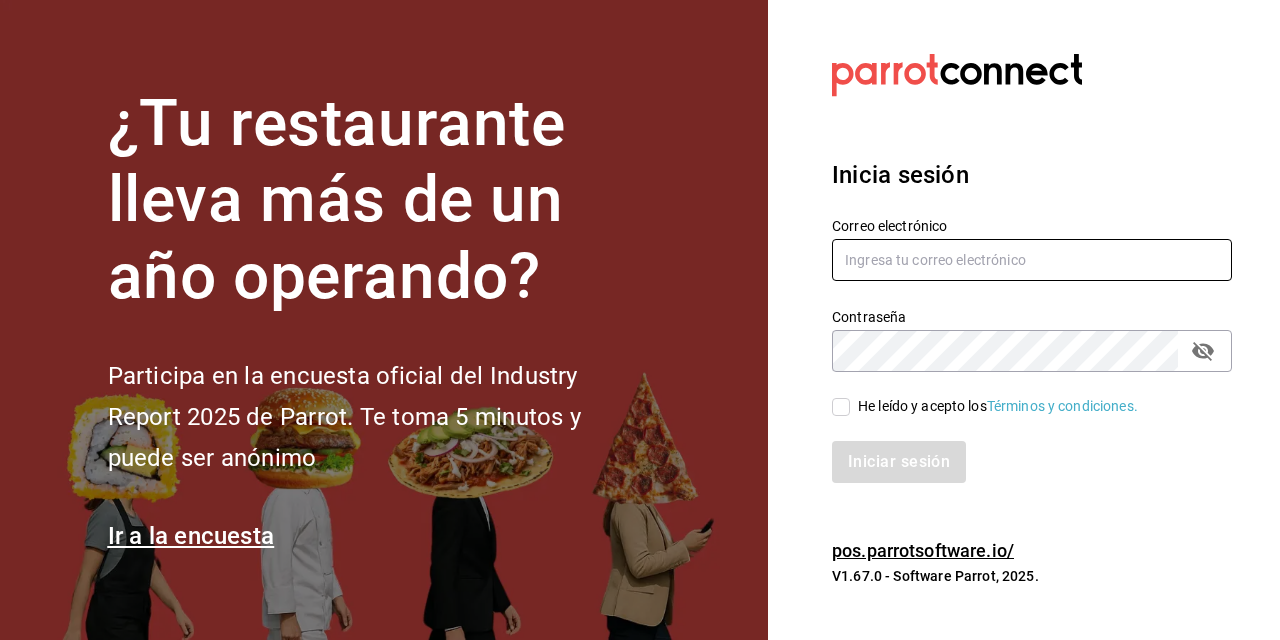 type on "[EMAIL]" 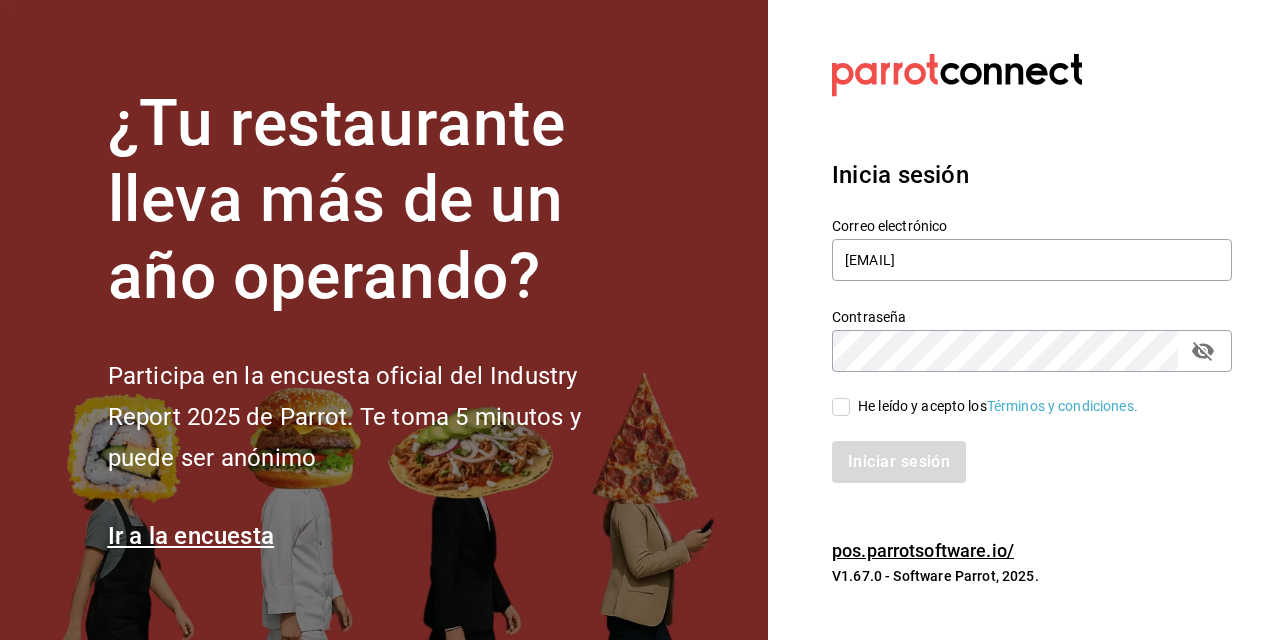 click on "He leído y acepto los  Términos y condiciones." at bounding box center [841, 407] 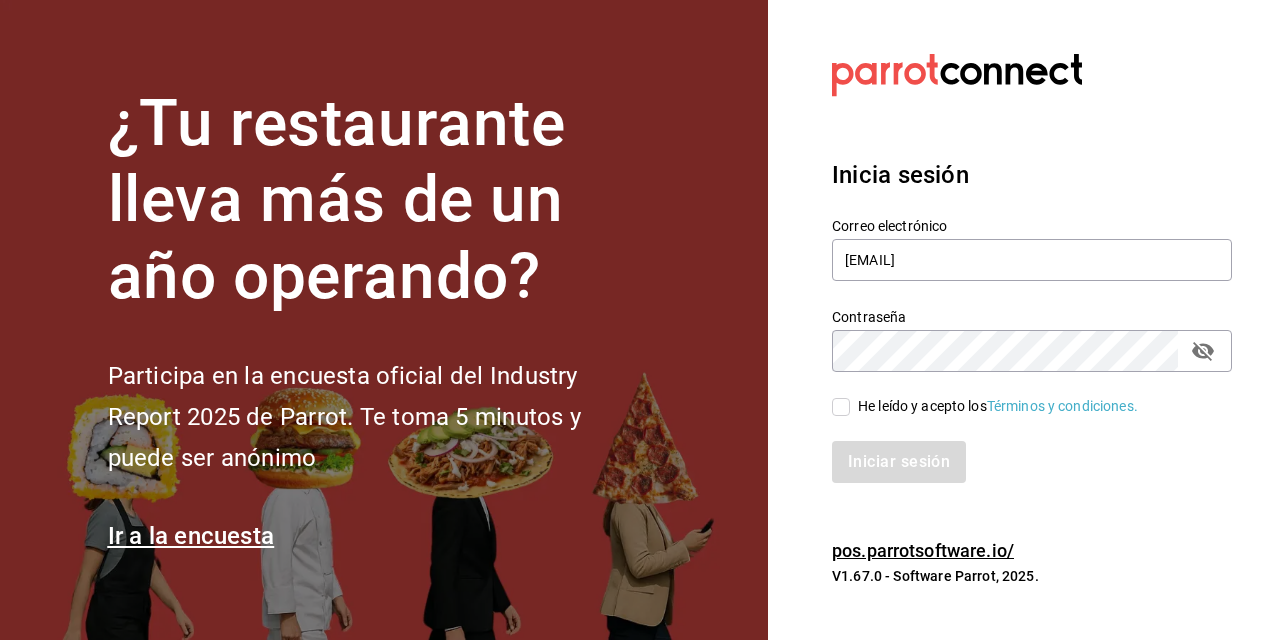 checkbox on "true" 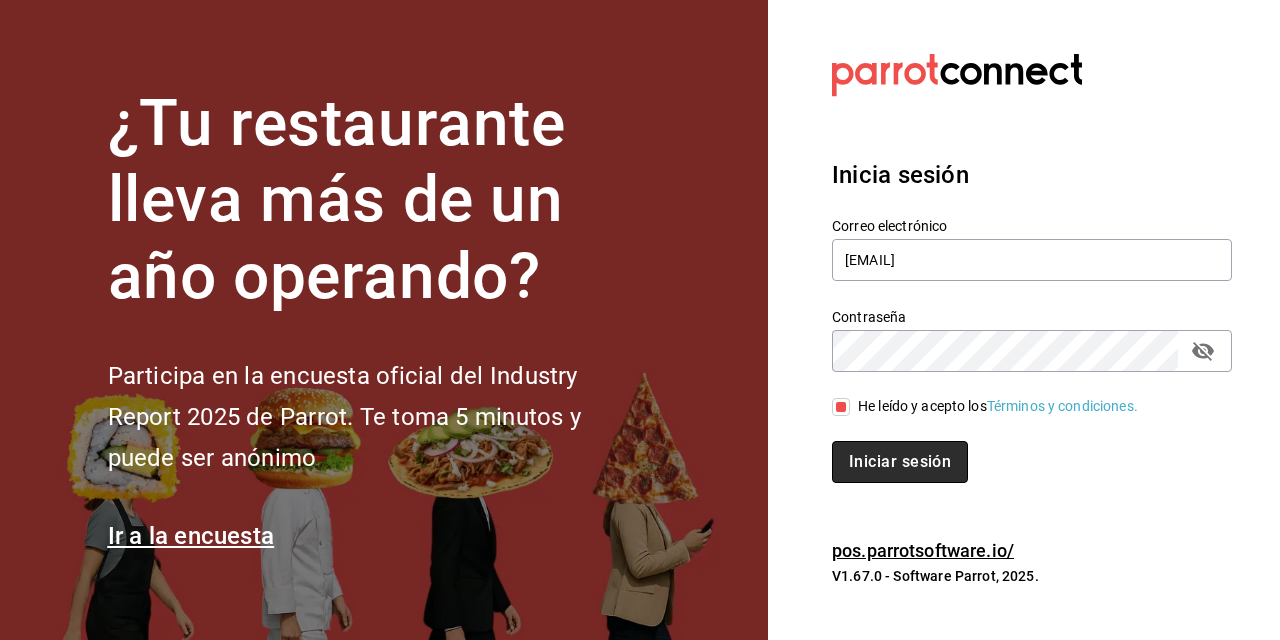click on "Iniciar sesión" at bounding box center (900, 462) 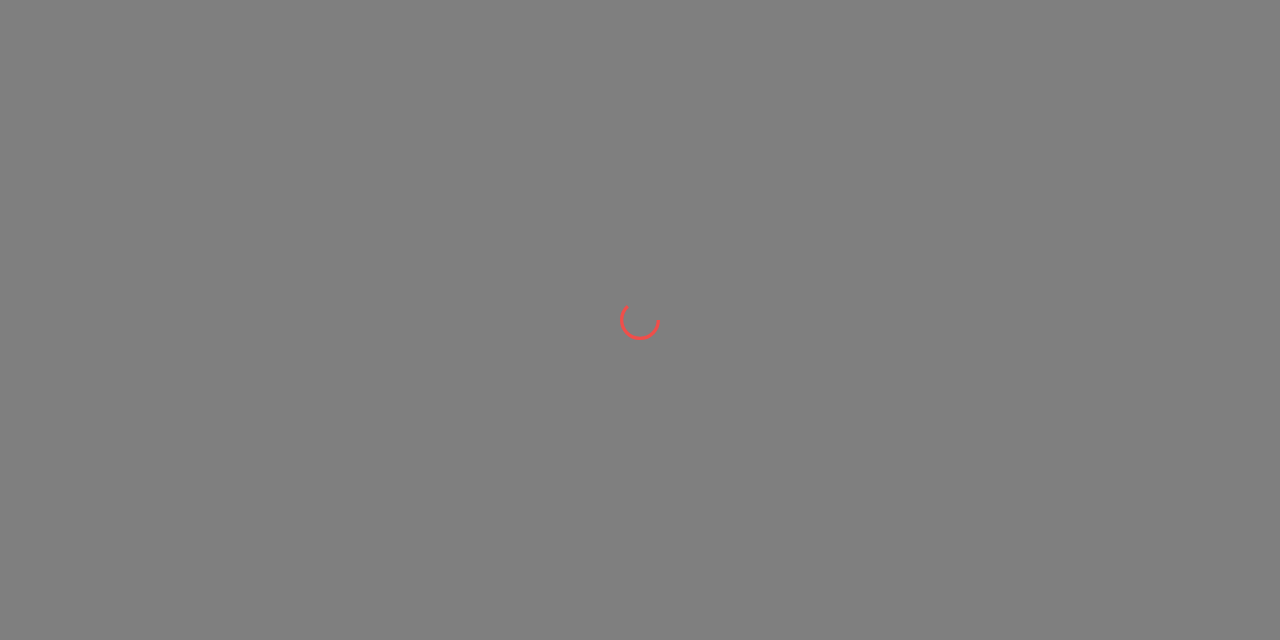 scroll, scrollTop: 0, scrollLeft: 0, axis: both 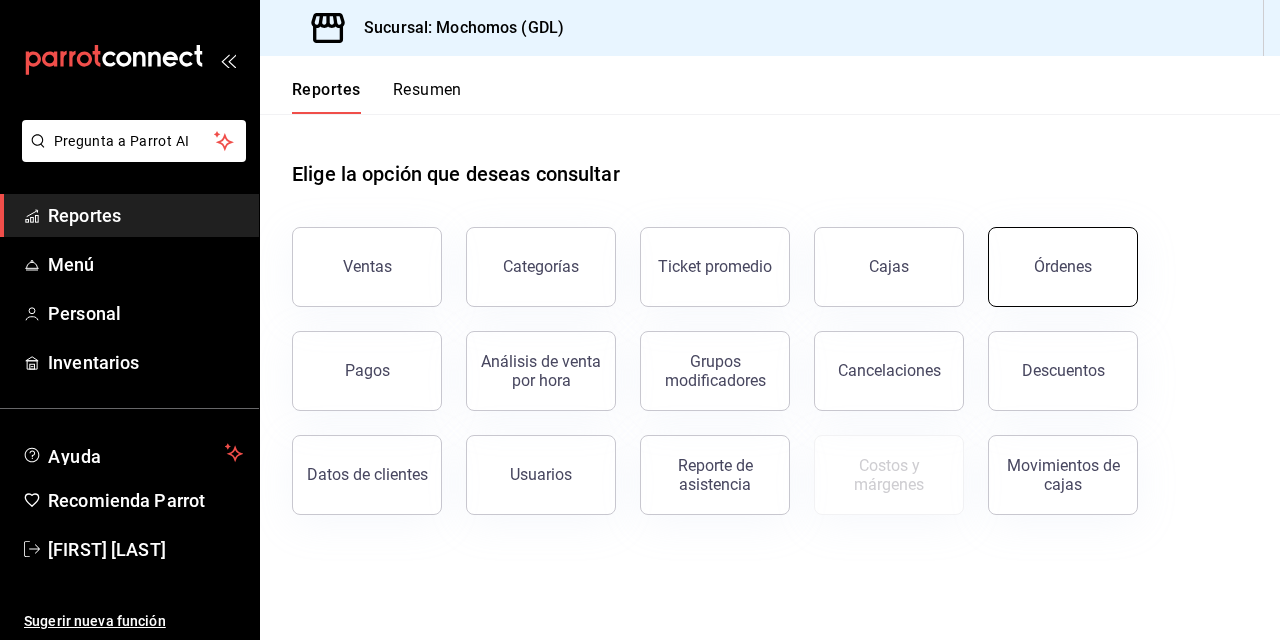 click on "Órdenes" at bounding box center (1063, 267) 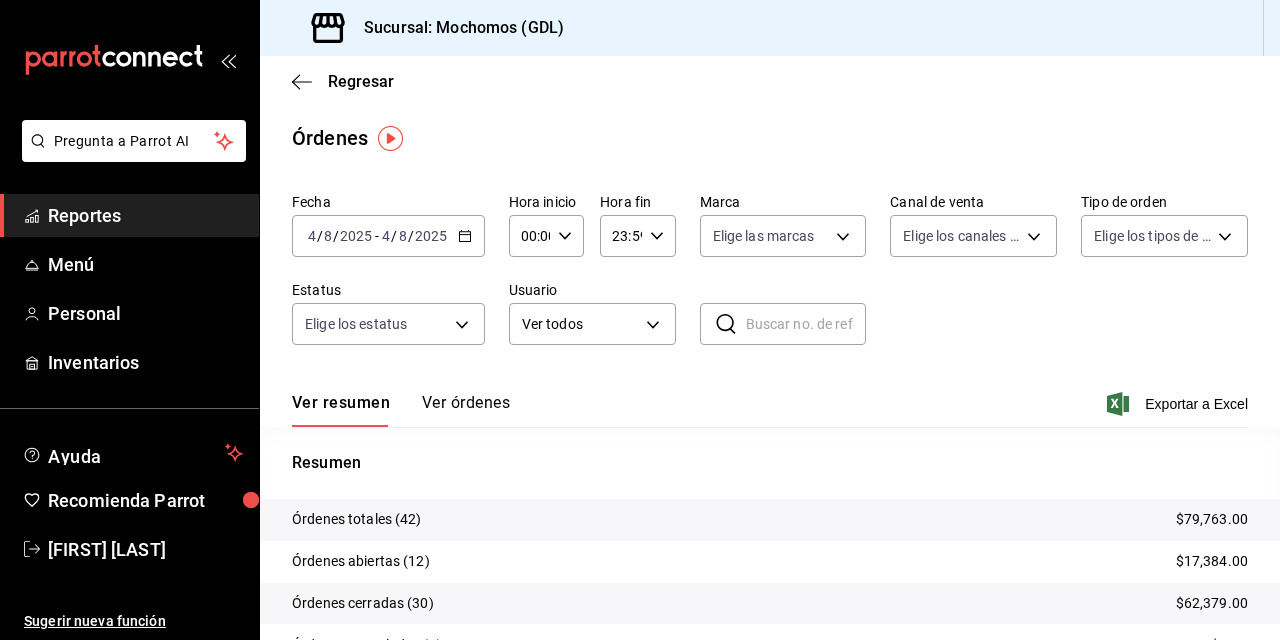 click 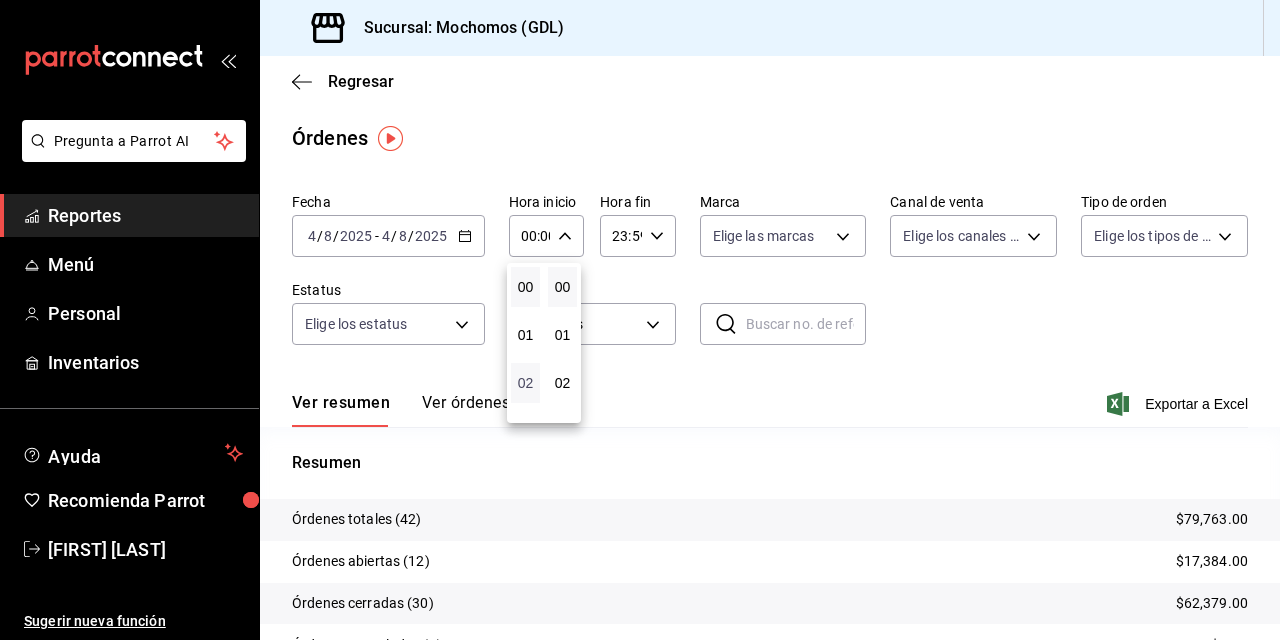 type 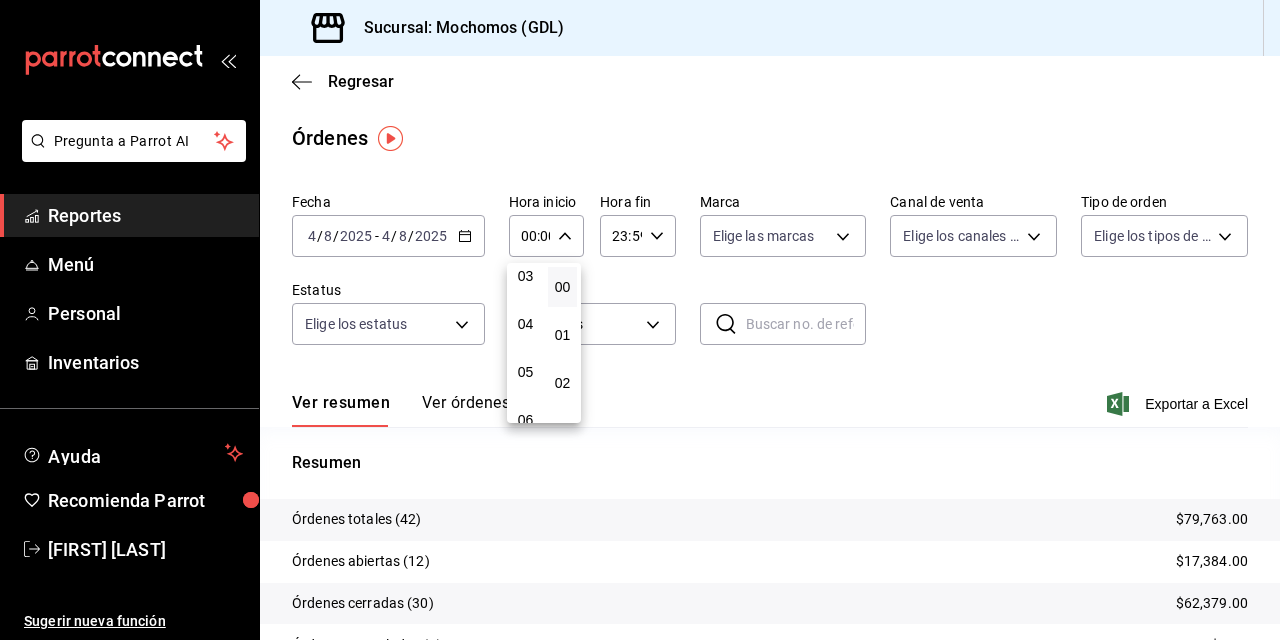 scroll, scrollTop: 160, scrollLeft: 0, axis: vertical 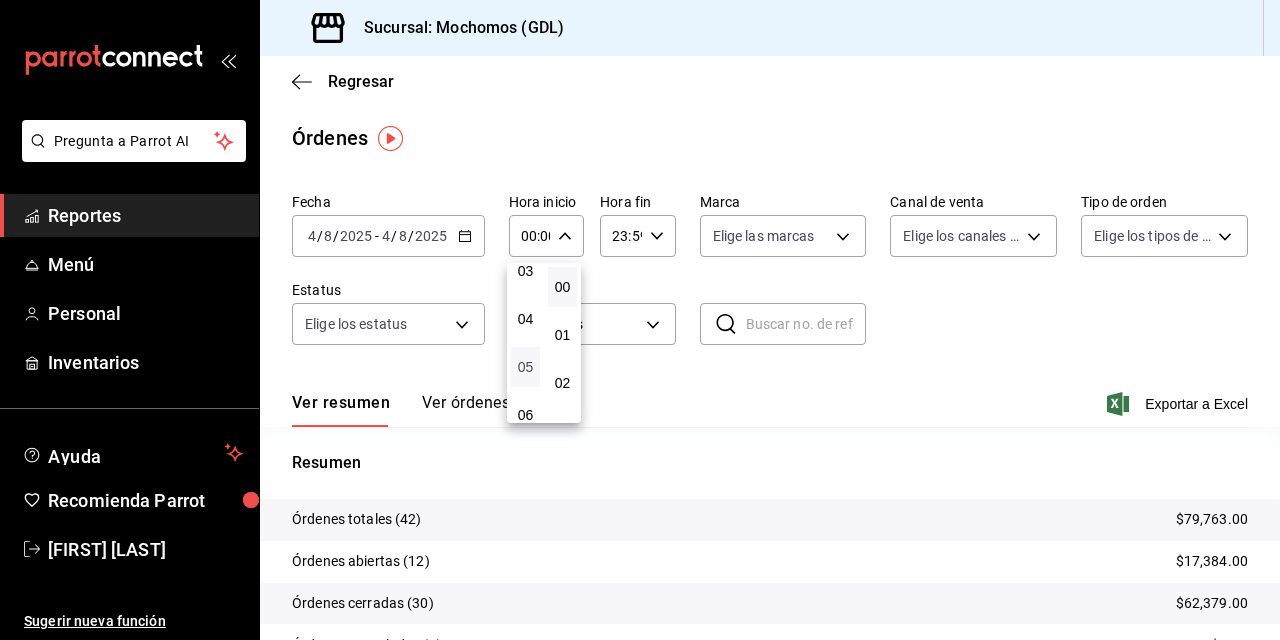 click on "05" at bounding box center (525, 367) 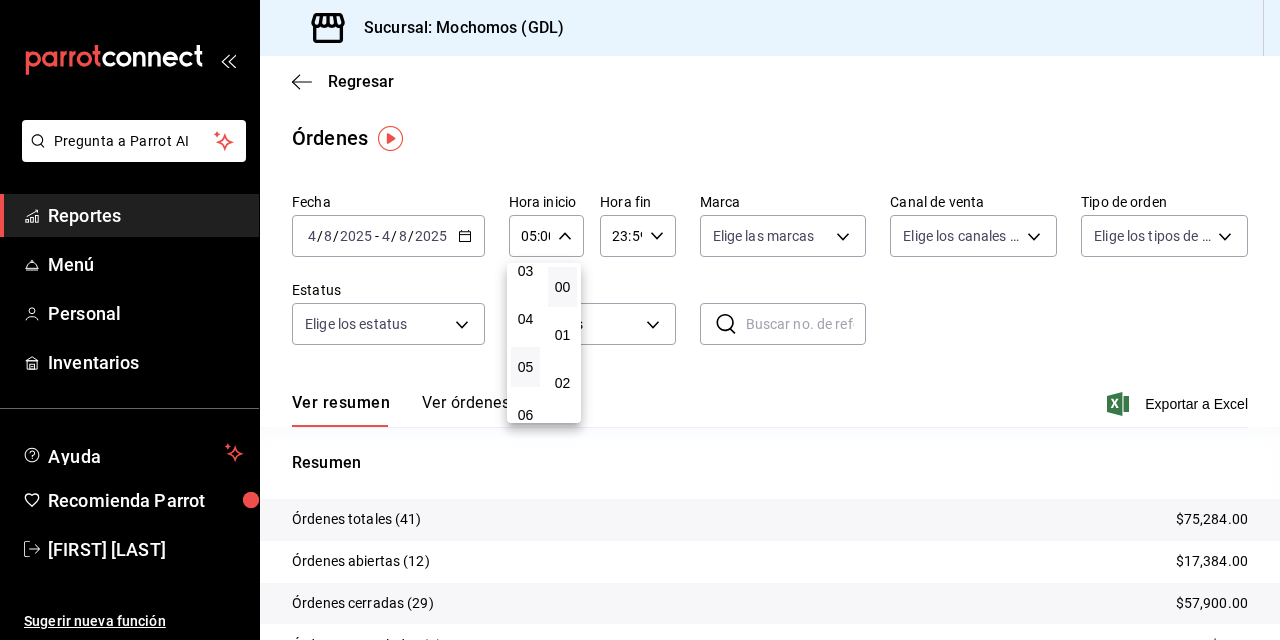 click at bounding box center [640, 320] 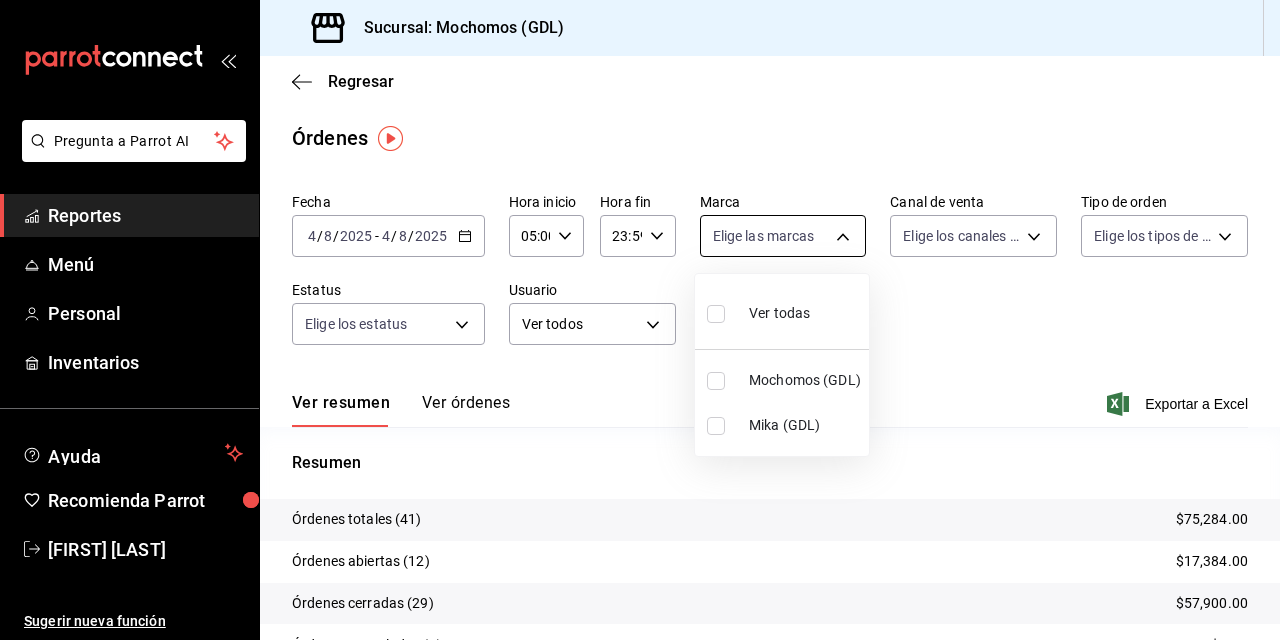 click on "Pregunta a Parrot AI Reportes   Menú   Personal   Inventarios   Ayuda Recomienda Parrot   [FIRST] [LAST]   Sugerir nueva función   Sucursal: Mochomos (GDL) Regresar Órdenes Fecha 2025-08-04 4 / 8 / 2025 - 2025-08-04 4 / 8 / 2025 Hora inicio 05:00 Hora inicio Hora fin 23:59 Hora fin Marca Elige las marcas Canal de venta Elige los canales de venta Tipo de orden Elige los tipos de orden Estatus Elige los estatus Usuario Ver todos ALL ​ ​ Ver resumen Ver órdenes Exportar a Excel Resumen Órdenes totales (41) $75,284.00 Órdenes abiertas (12) $17,384.00 Órdenes cerradas (29) $57,900.00 Órdenes canceladas (0) $0.00 Órdenes negadas (0) $0.00 ¿Quieres ver el consumo promedio por orden y comensal? Ve al reporte de Ticket promedio Pregunta a Parrot AI Reportes   Menú   Personal   Inventarios   Ayuda Recomienda Parrot   [FIRST] [LAST]   Sugerir nueva función   GANA 1 MES GRATIS EN TU SUSCRIPCIÓN AQUÍ Ver video tutorial Ir a video Visitar centro de ayuda (81) 2046 6363 soporte@parrotsoftware.io (81) 2046 6363" at bounding box center (640, 320) 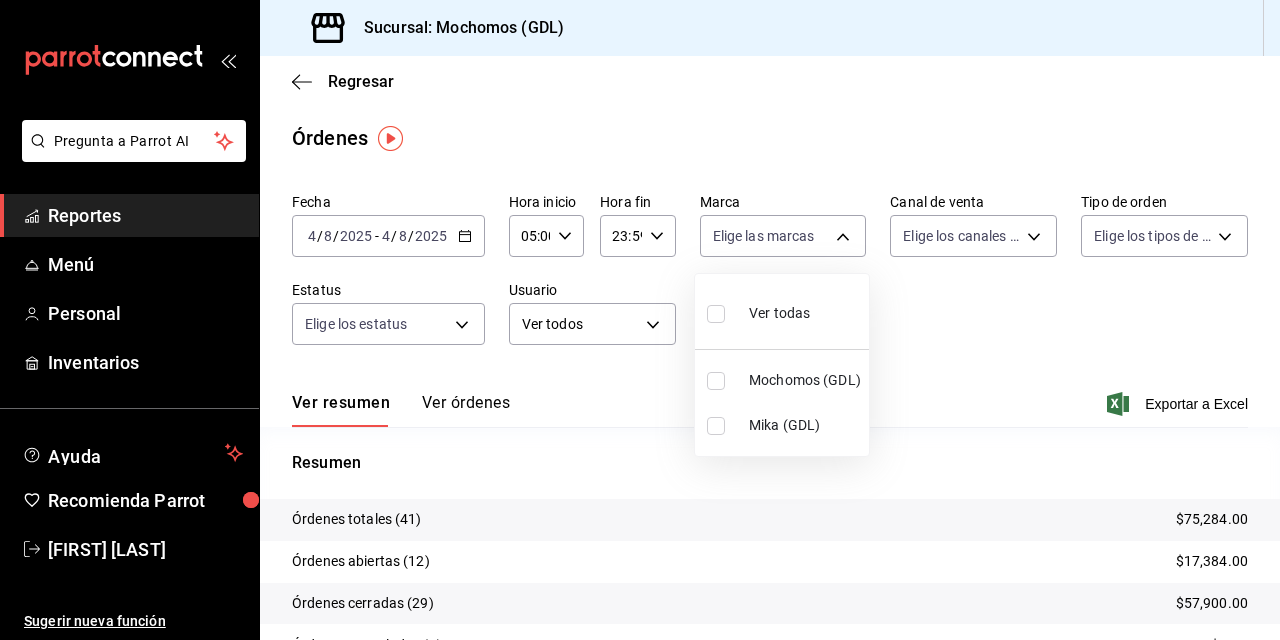 click at bounding box center (716, 381) 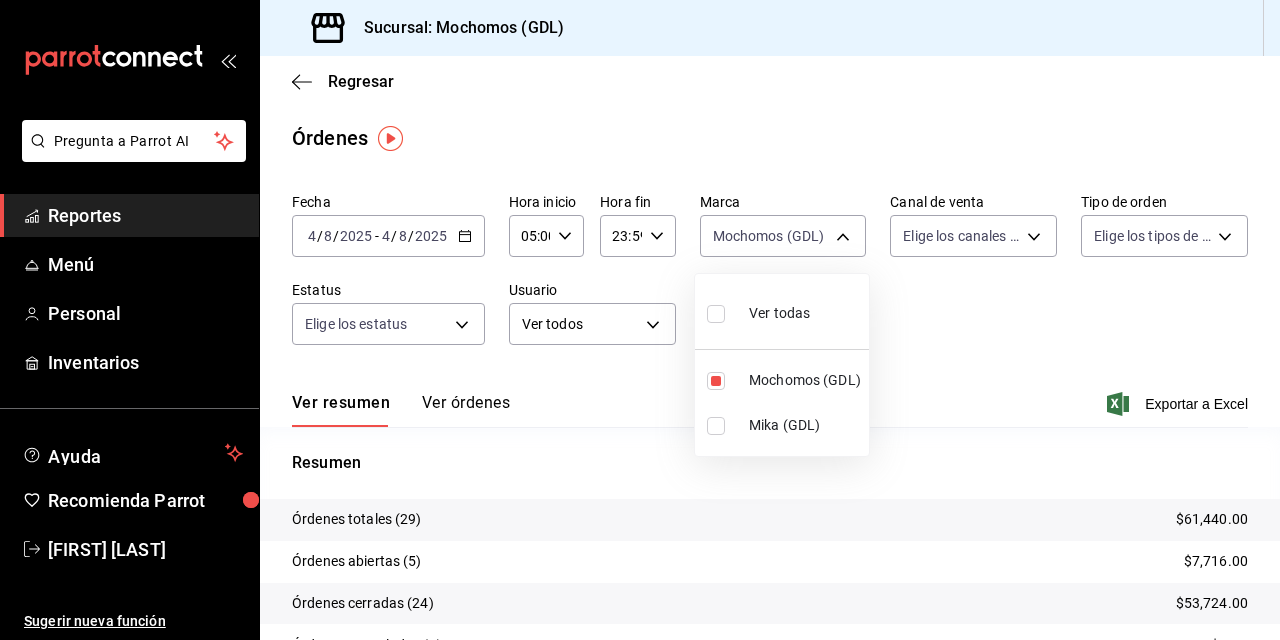 click at bounding box center (640, 320) 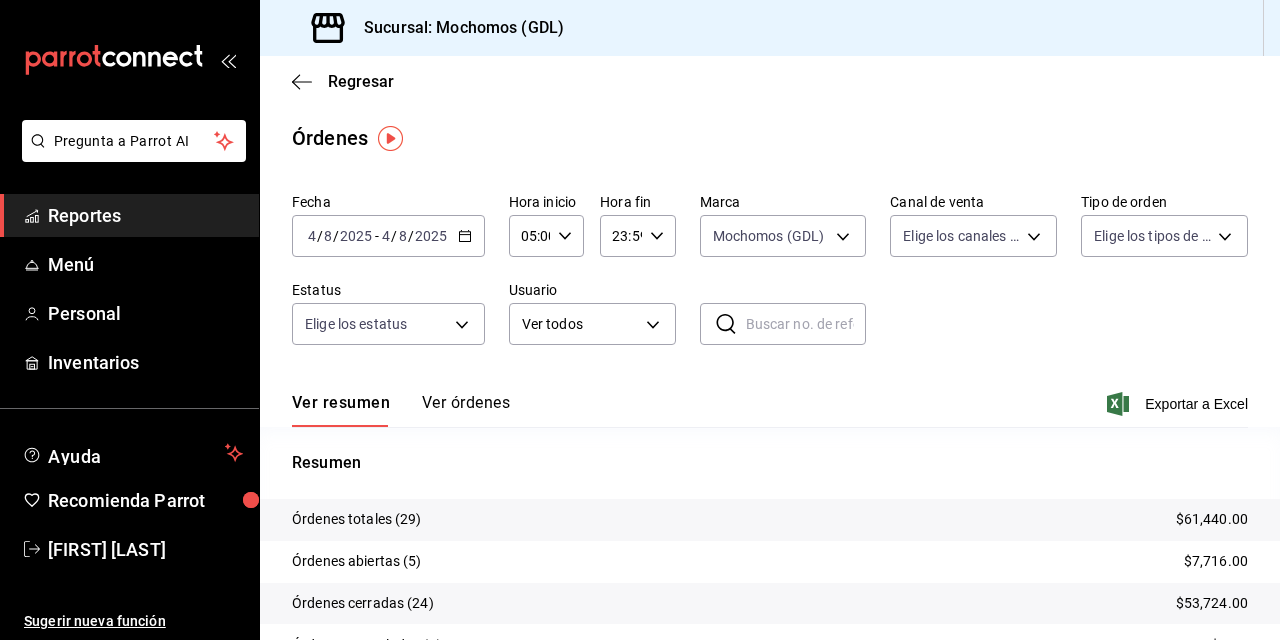 click on "/" at bounding box center (320, 236) 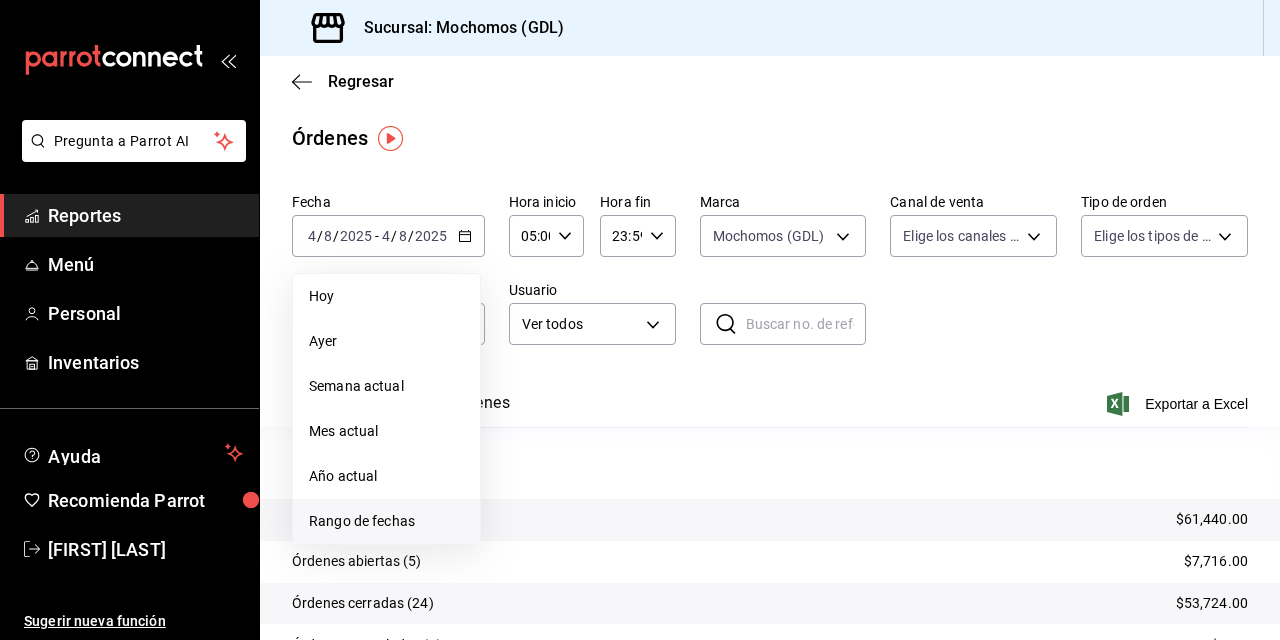 click on "Rango de fechas" at bounding box center (386, 521) 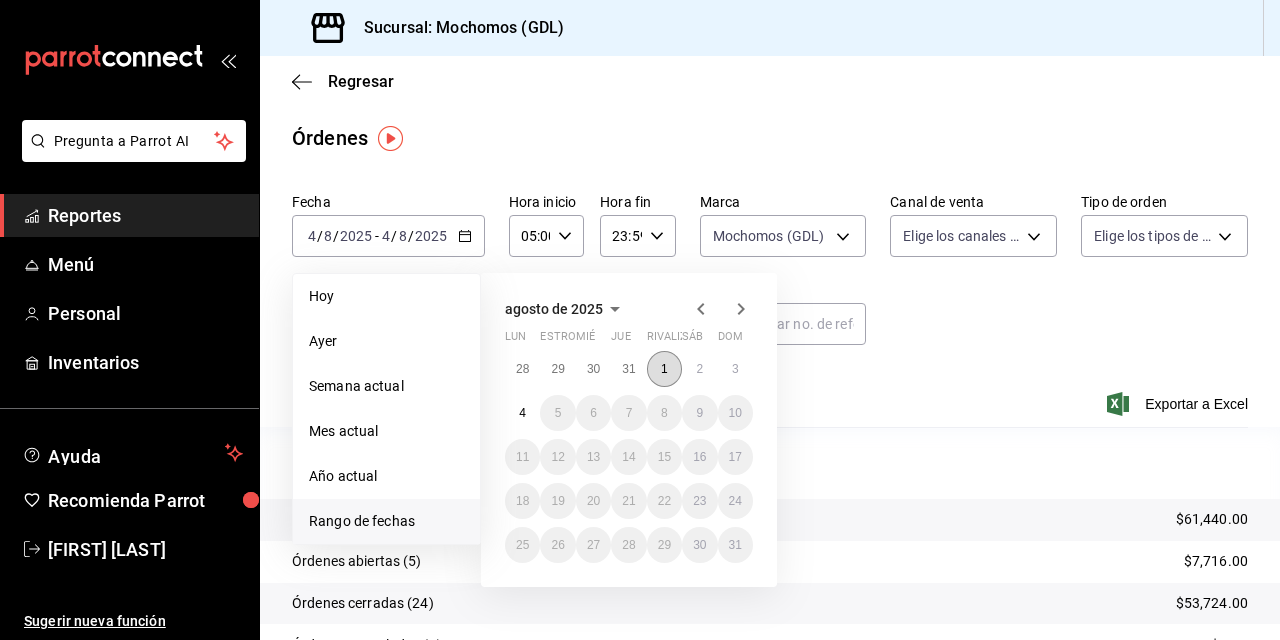 click on "1" at bounding box center [664, 369] 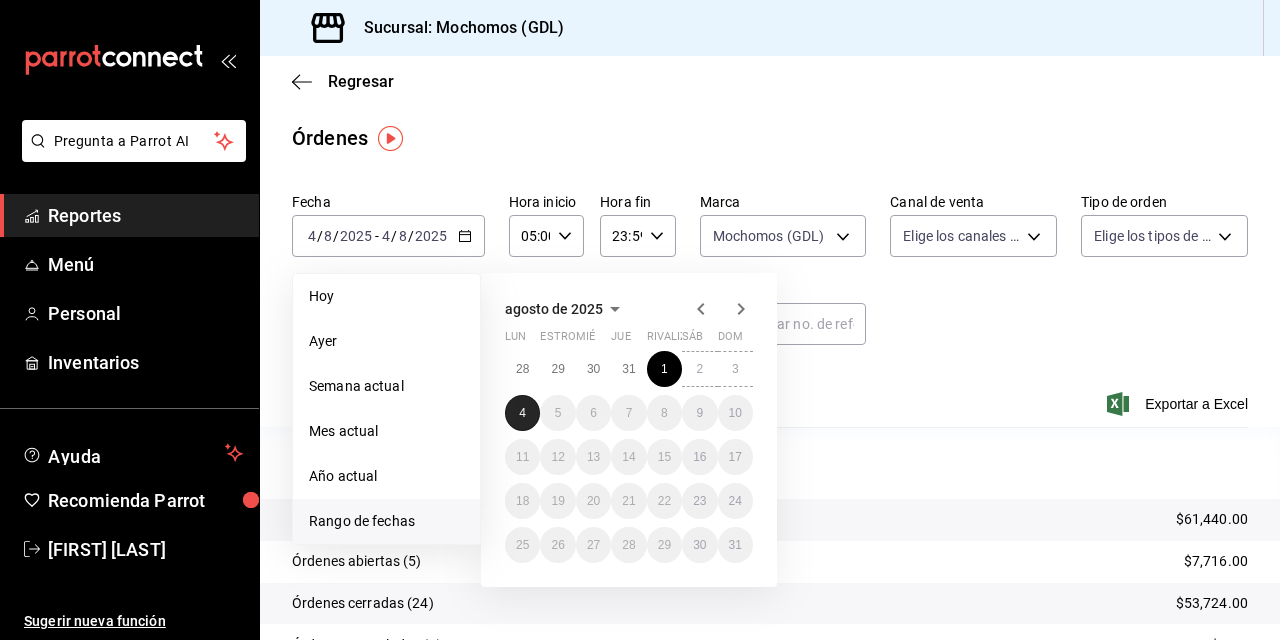 click on "4" at bounding box center (522, 413) 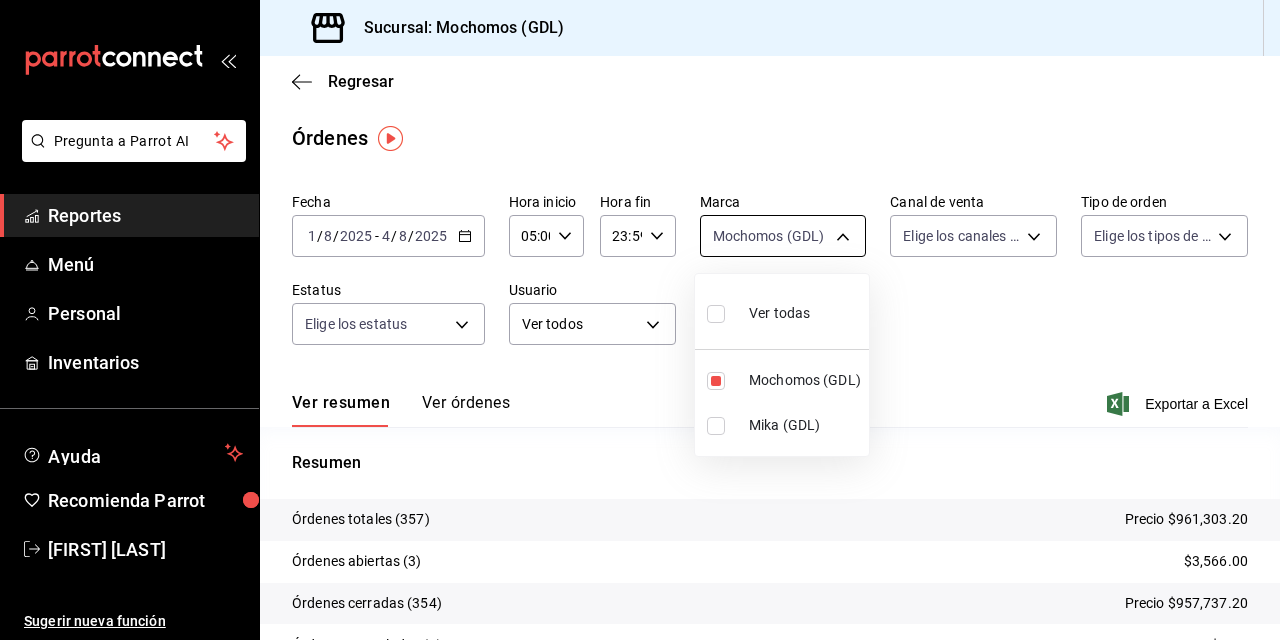 click on "Pregunta a Parrot AI Reportes   Menú   Personal   Inventarios   Ayuda Recomienda Parrot   [FIRST] [LAST]   Sugerir nueva función   Sucursal: Mochomos (GDL) Regresar Órdenes Fecha 2025-08-01 1 / 8 / 2025 - 2025-08-04 4 / 8 / 2025 Hora inicio 05:00 Hora inicio Hora fin 23:59 Hora fin Marca Mochomos (GDL) 36c25d4a-7cb0-456c-a434-e981d54830bc Canal de venta Elige los canales de venta Tipo de orden Elige los tipos de orden Estatus Elige los estatus Usuario Ver todos ALL ​ ​ Ver resumen Ver órdenes Exportar a Excel Resumen Órdenes totales (357) Precio $961,303.20 Órdenes abiertas (3) $3,566.00 Órdenes cerradas (354) Precio $957,737.20 Órdenes canceladas (0) $0.00 Órdenes negadas (0) $0.00 ¿Quieres ver el consumo promedio por orden y comensal? Ve al reporte de Ticket promedio Pregunta a Parrot AI Reportes   Menú   Personal   Inventarios   Ayuda Recomienda Parrot   [FIRST] [LAST]   Sugerir nueva función   GANA 1 MES GRATIS EN TU SUSCRIPCIÓN AQUÍ Ver video tutorial Ir a video Visitar centro de ayuda" at bounding box center (640, 320) 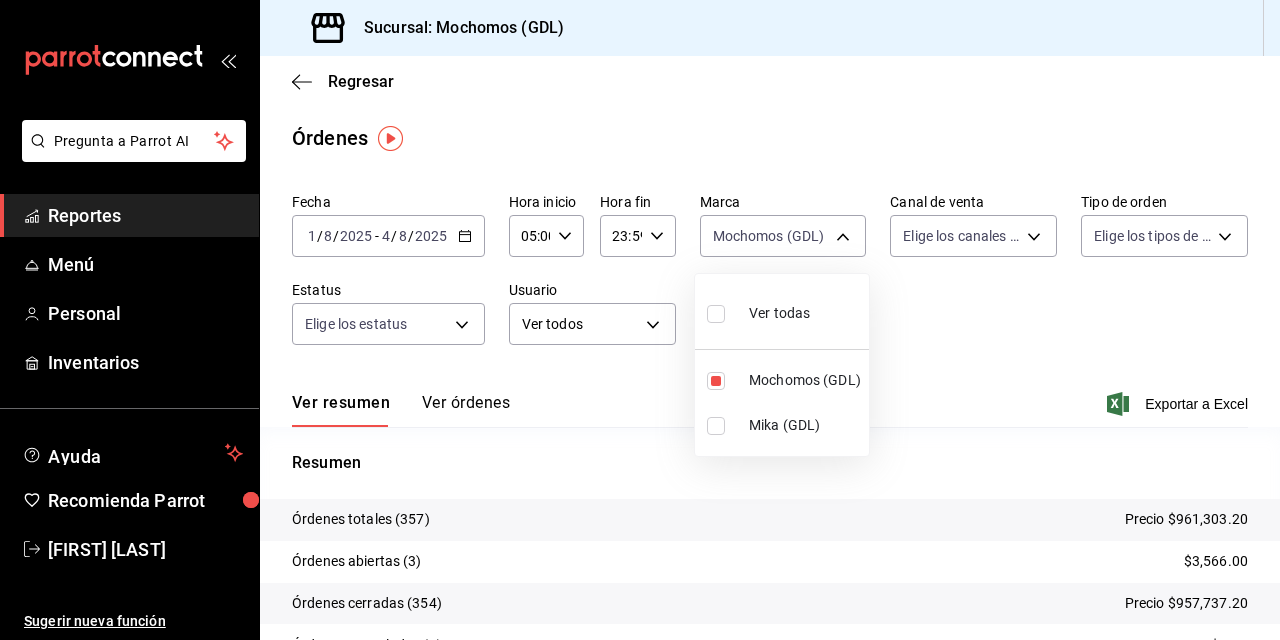 click at bounding box center (716, 314) 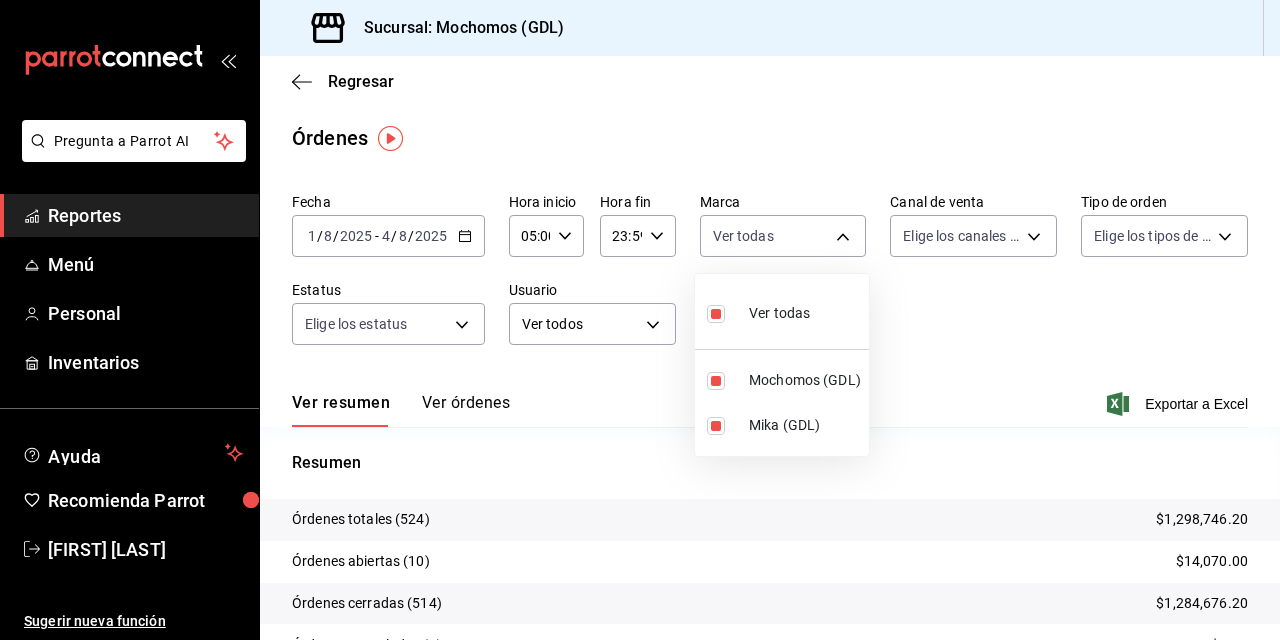 click at bounding box center [640, 320] 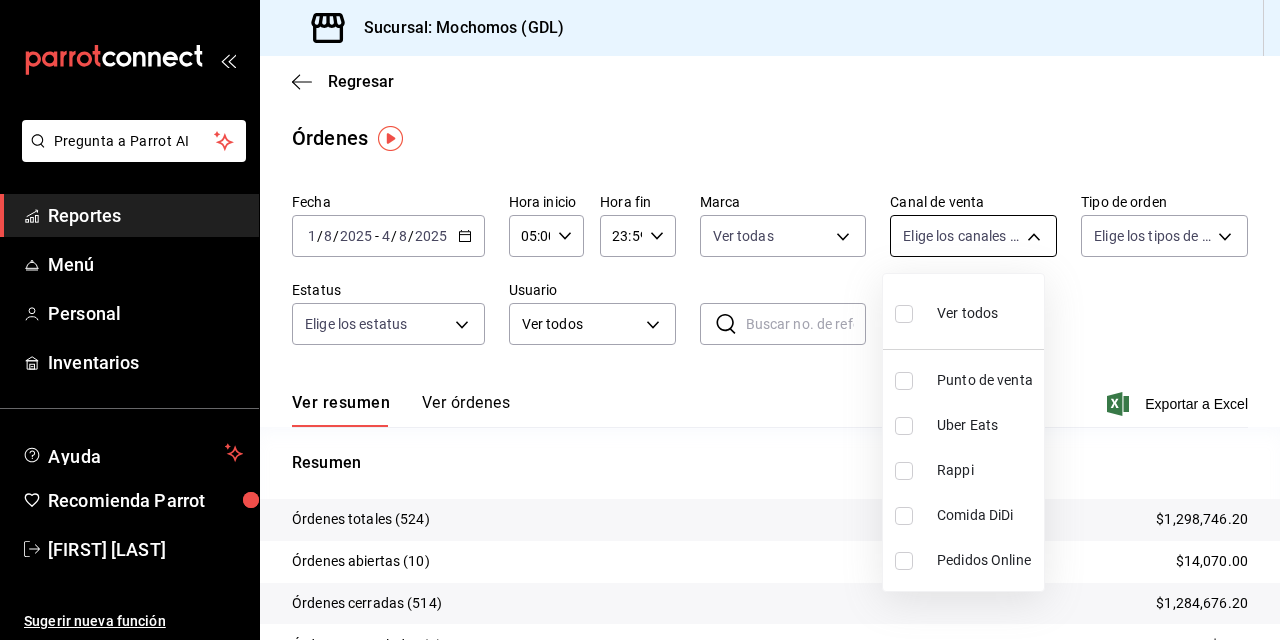 click on "Pregunta a Parrot AI Reportes   Menú   Personal   Inventarios   Ayuda Recomienda Parrot   [FIRST] [LAST]   Sugerir nueva función   Sucursal: Mochomos (GDL) Regresar Órdenes Fecha 2025-08-01 1 / 8 / 2025 - 2025-08-04 4 / 8 / 2025 Hora inicio 05:00 Hora inicio Hora fin 23:59 Hora fin Marca Ver todas 36c25d4a-7cb0-456c-a434-e981d54830bc,9cac9703-0c5a-4d8b-addd-5b6b571d65b9 Canal de venta Elige los canales de venta Tipo de orden Elige los tipos de orden Estatus Elige los estatus Usuario Ver todos ALL ​ ​ Ver resumen Ver órdenes Exportar a Excel Resumen Órdenes totales (524) $1,298,746.20 Órdenes abiertas (10) $14,070.00 Órdenes cerradas (514) $1,284,676.20 Órdenes canceladas (0) $0.00 Órdenes negadas (0) $0.00 ¿Quieres ver el consumo promedio por orden y comensal? Ve al reporte de Ticket promedio Pregunta a Parrot AI Reportes   Menú   Personal   Inventarios   Ayuda Recomienda Parrot   [FIRST] [LAST]   Sugerir nueva función   GANA 1 MES GRATIS EN TU SUSCRIPCIÓN AQUÍ Ver video tutorial Ir a video Rappi" at bounding box center (640, 320) 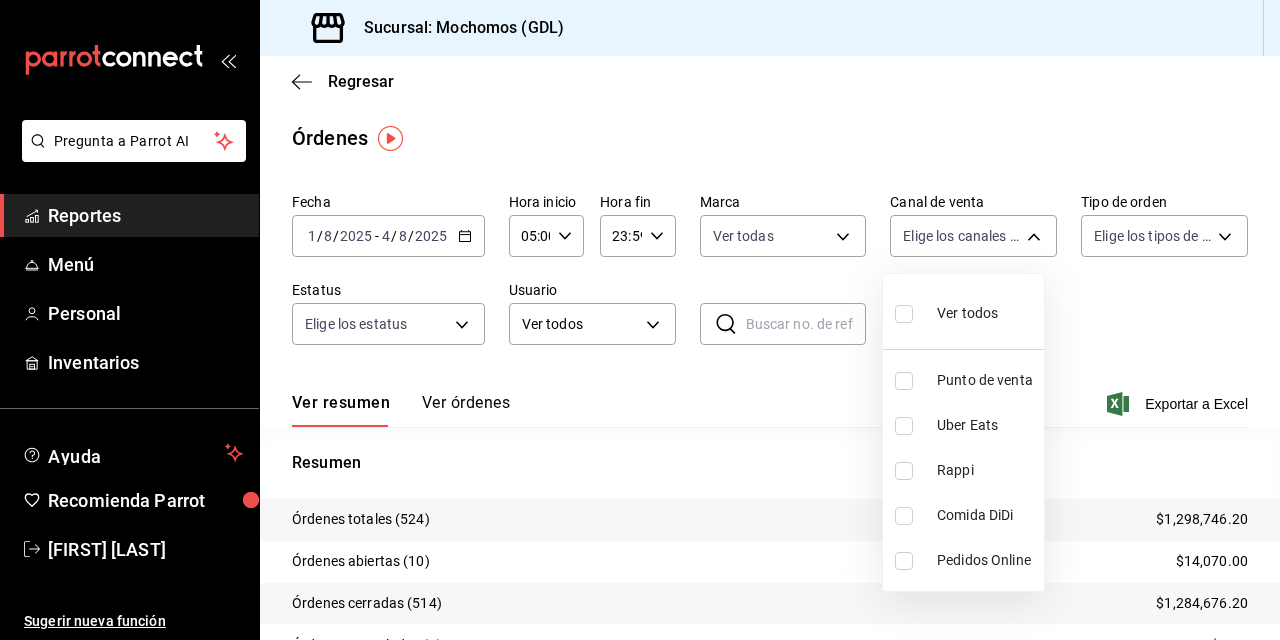 click at bounding box center (904, 314) 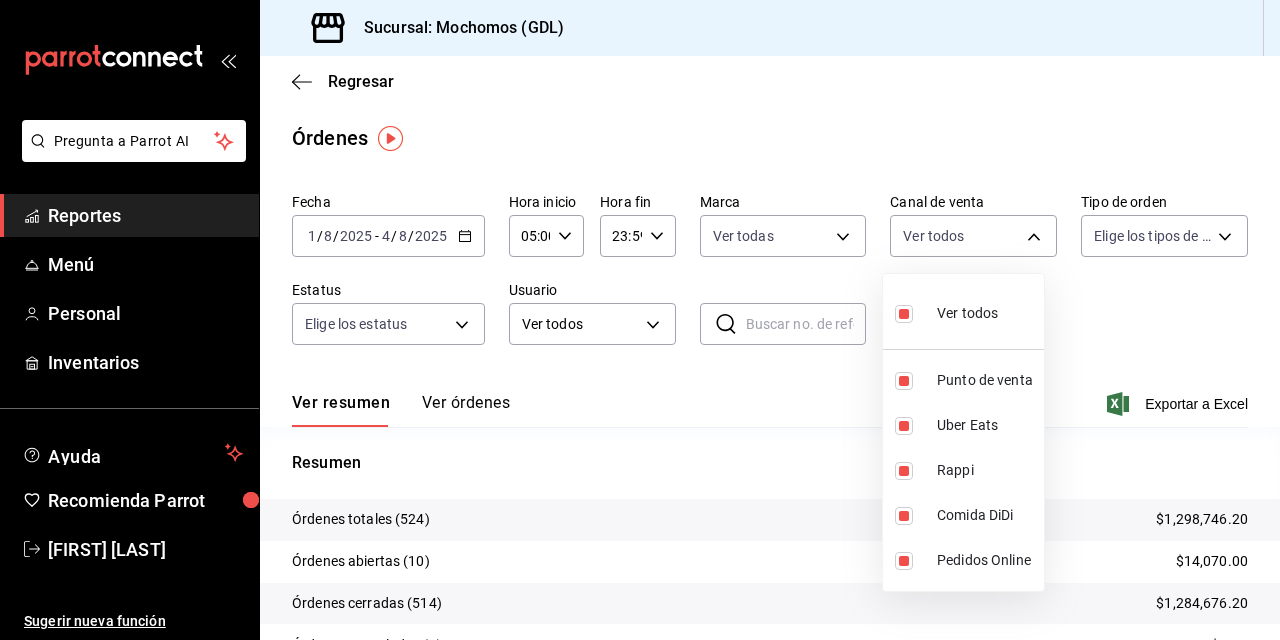 click at bounding box center (640, 320) 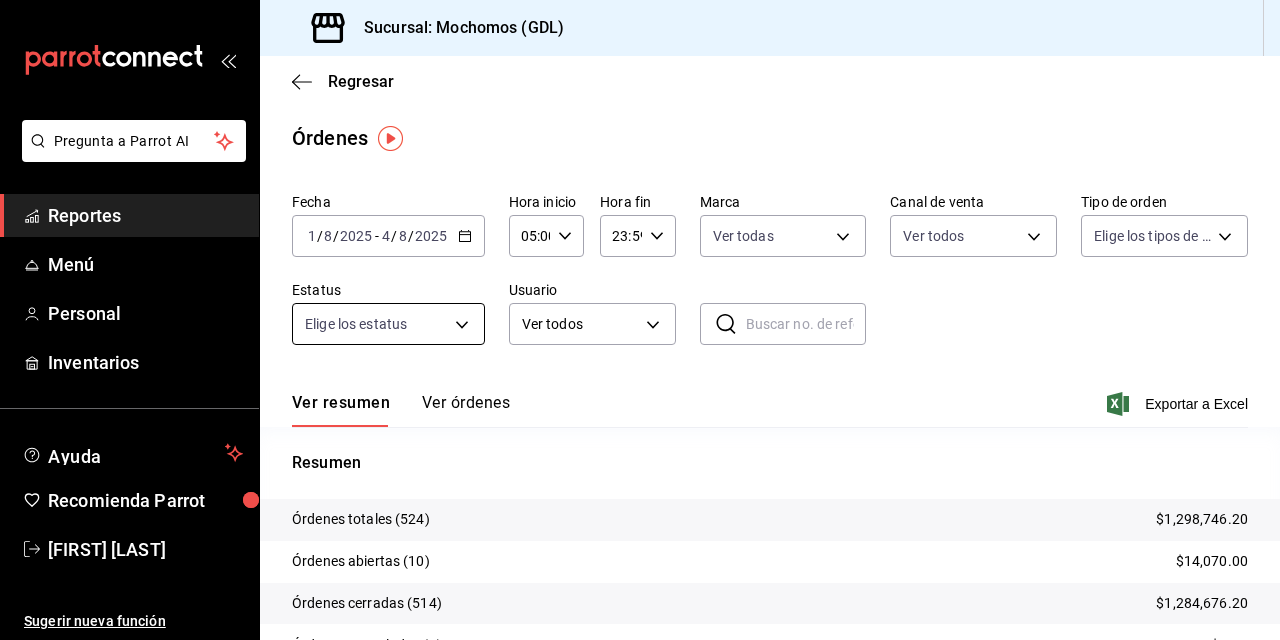 click on "Pregunta a Parrot AI Reportes   Menú   Personal   Inventarios   Ayuda Recomienda Parrot   [FIRST] [LAST]   Sugerir nueva función   Sucursal: Mochomos (GDL) Regresar Órdenes Fecha 2025-08-01 1 / 8 / 2025 - 2025-08-04 4 / 8 / 2025 Hora inicio 05:00 Hora inicio Hora fin 23:59 Hora fin Marca Ver todas 36c25d4a-7cb0-456c-a434-e981d54830bc,9cac9703-0c5a-4d8b-addd-5b6b571d65b9 Canal de venta Ver todos PARROT,UBER_EATS,RAPPI,DIDI_FOOD,ONLINE Tipo de orden Elige los tipos de orden Estatus Elige los estatus Usuario Ver todos ALL ​ ​ Ver resumen Ver órdenes Exportar a Excel Resumen Órdenes totales (524) $1,298,746.20 Órdenes abiertas (10) $14,070.00 Órdenes cerradas (514) $1,284,676.20 Órdenes canceladas (0) $0.00 Órdenes negadas (0) $0.00 ¿Quieres ver el consumo promedio por orden y comensal? Ve al reporte de Ticket promedio Pregunta a Parrot AI Reportes   Menú   Personal   Inventarios   Ayuda Recomienda Parrot   [FIRST] [LAST]   Sugerir nueva función   GANA 1 MES GRATIS EN TU SUSCRIPCIÓN AQUÍ Ir a video" at bounding box center [640, 320] 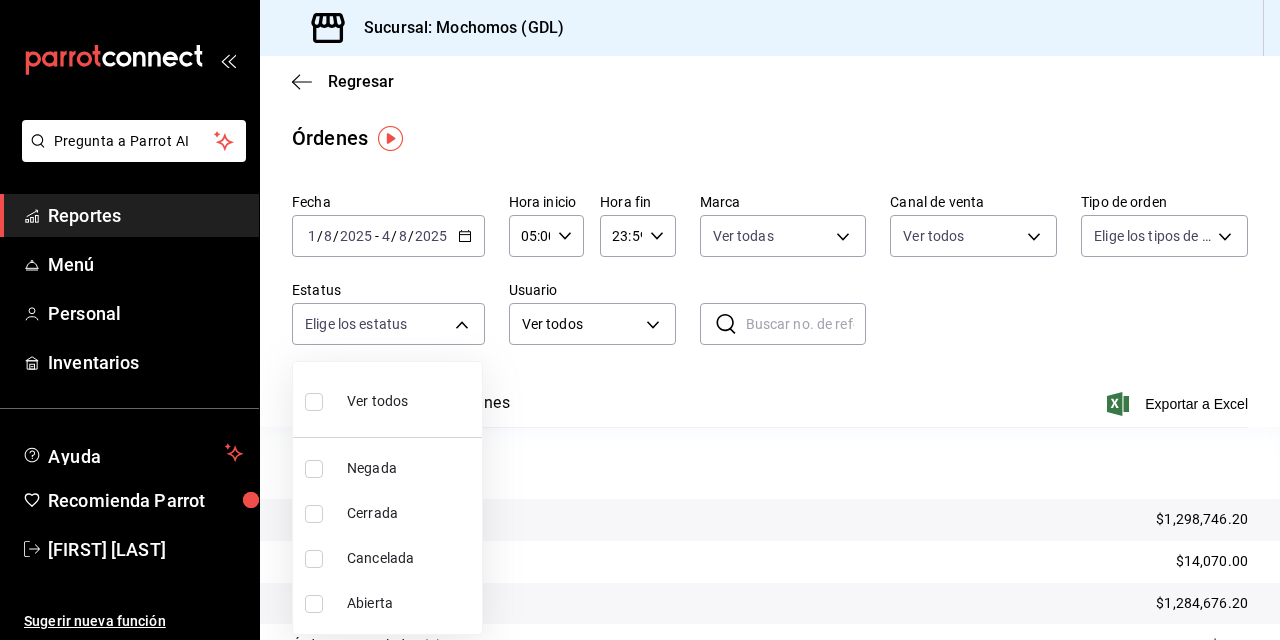 click at bounding box center [314, 402] 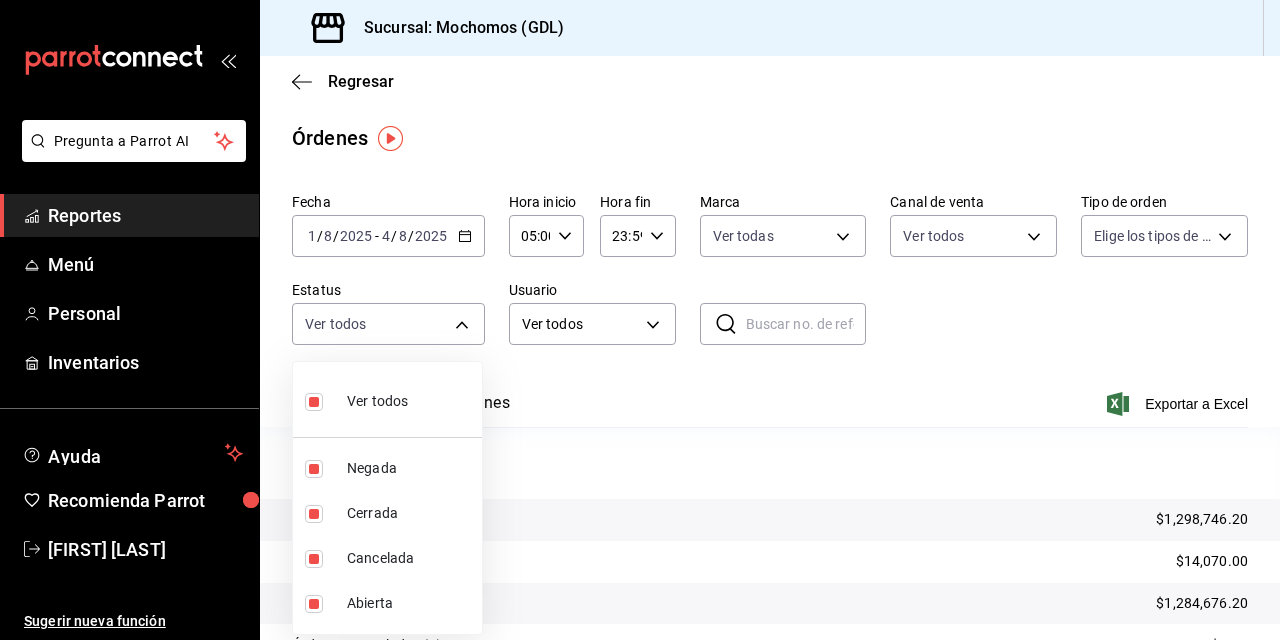 click at bounding box center [640, 320] 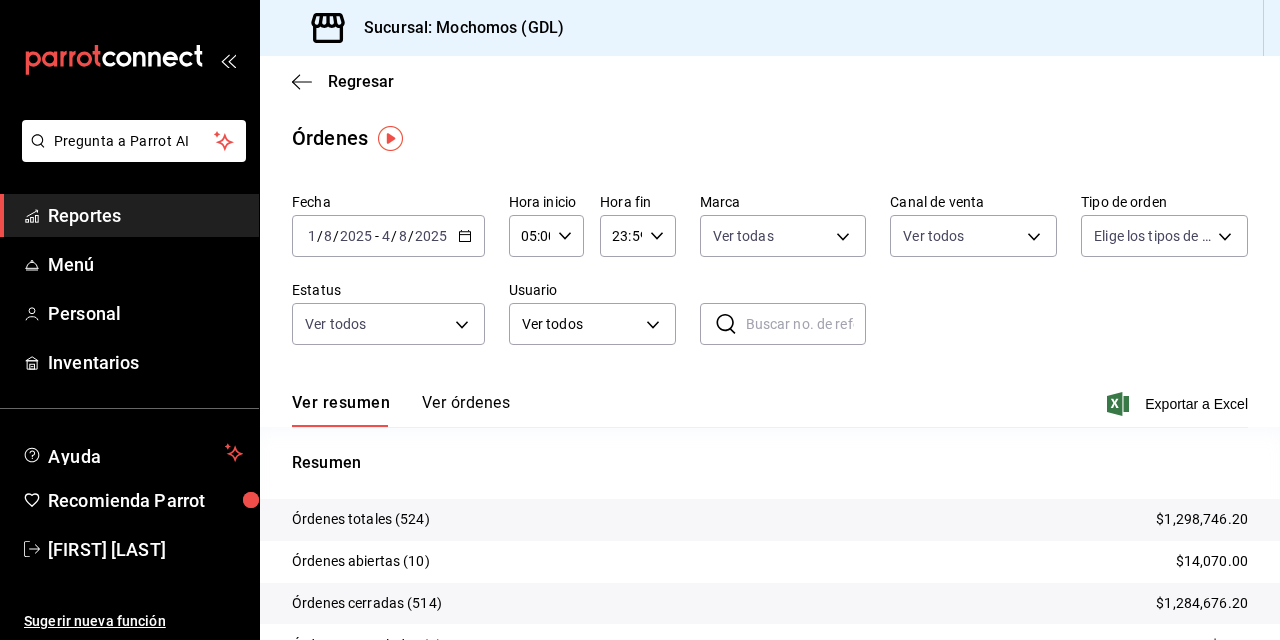 click on "Regresar" at bounding box center [770, 81] 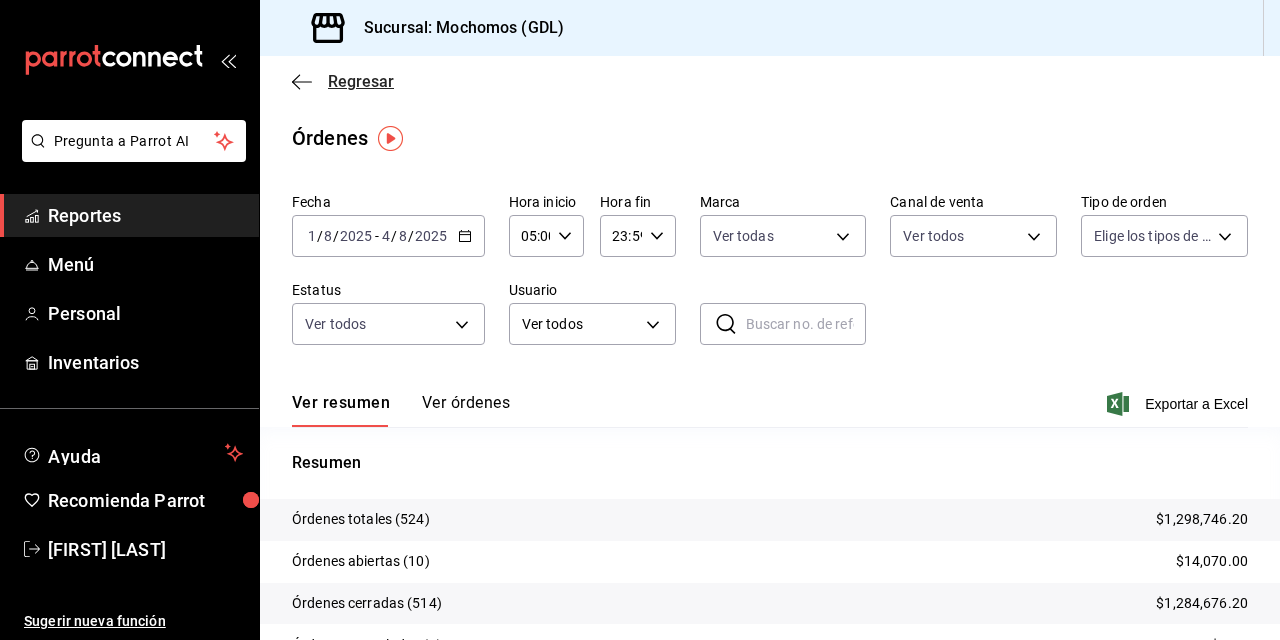 click 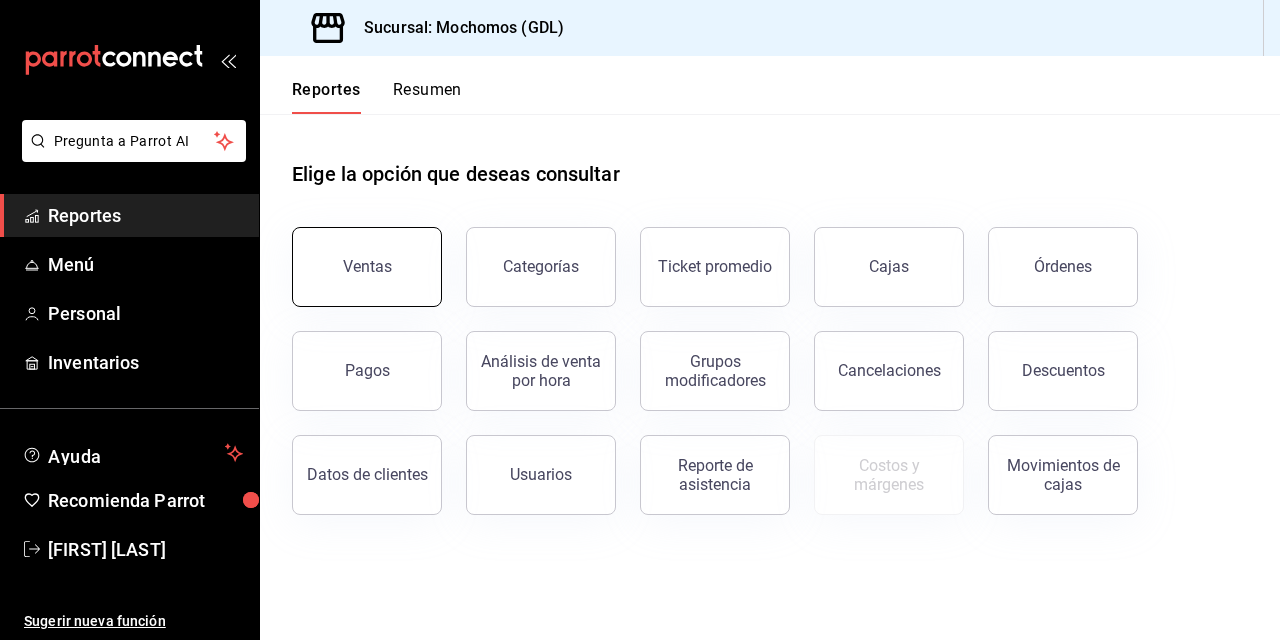 click on "Ventas" at bounding box center (367, 267) 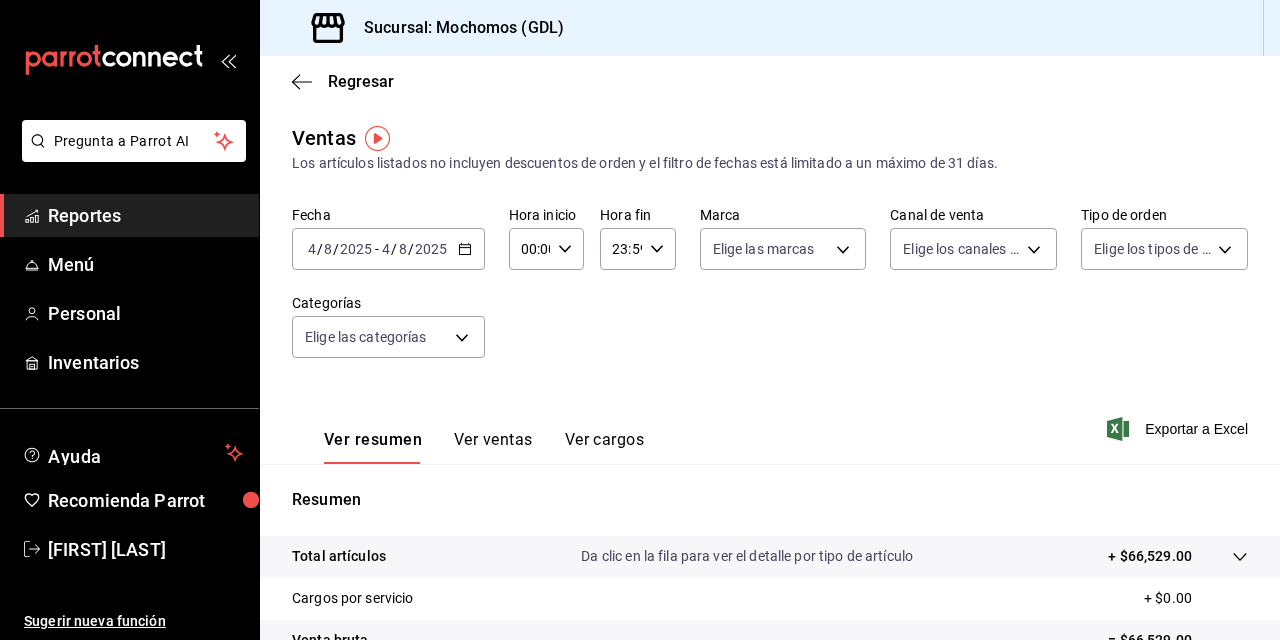 click on "4" at bounding box center (312, 249) 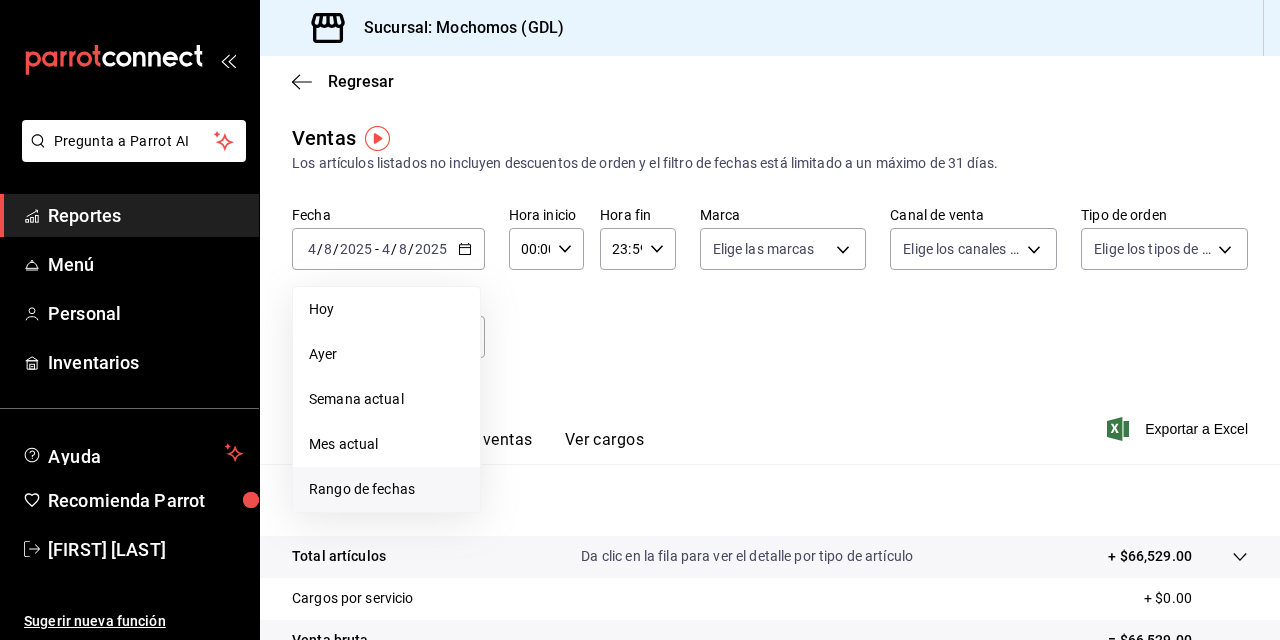 click on "Rango de fechas" at bounding box center (386, 489) 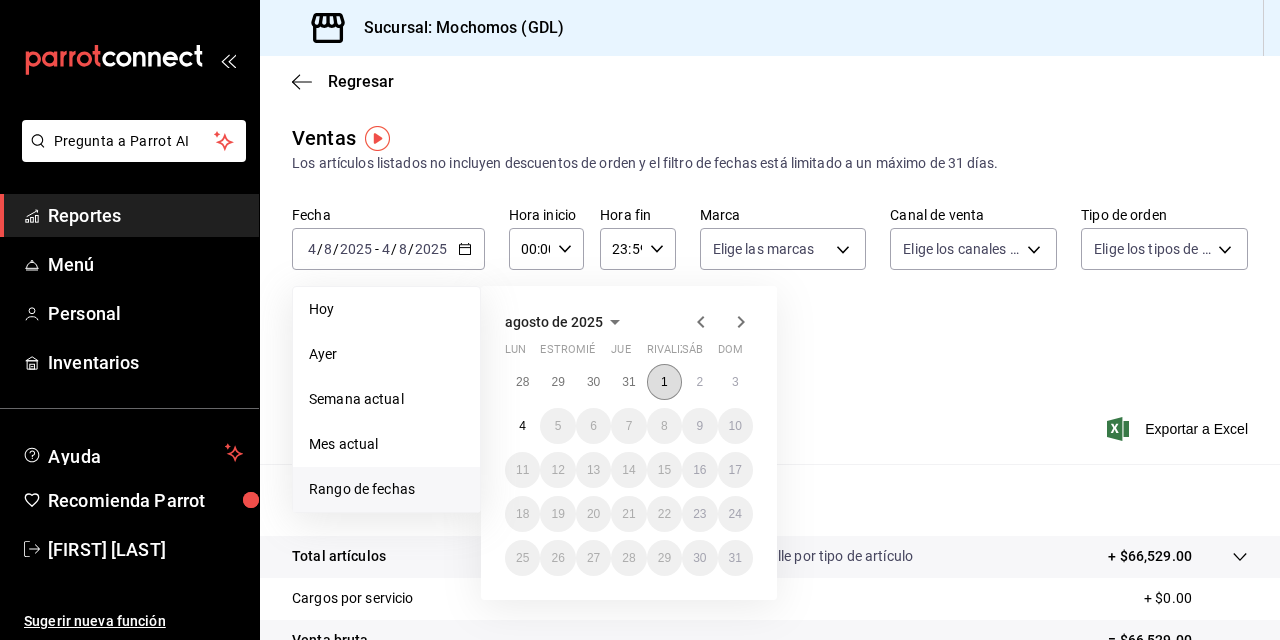 click on "1" at bounding box center (664, 382) 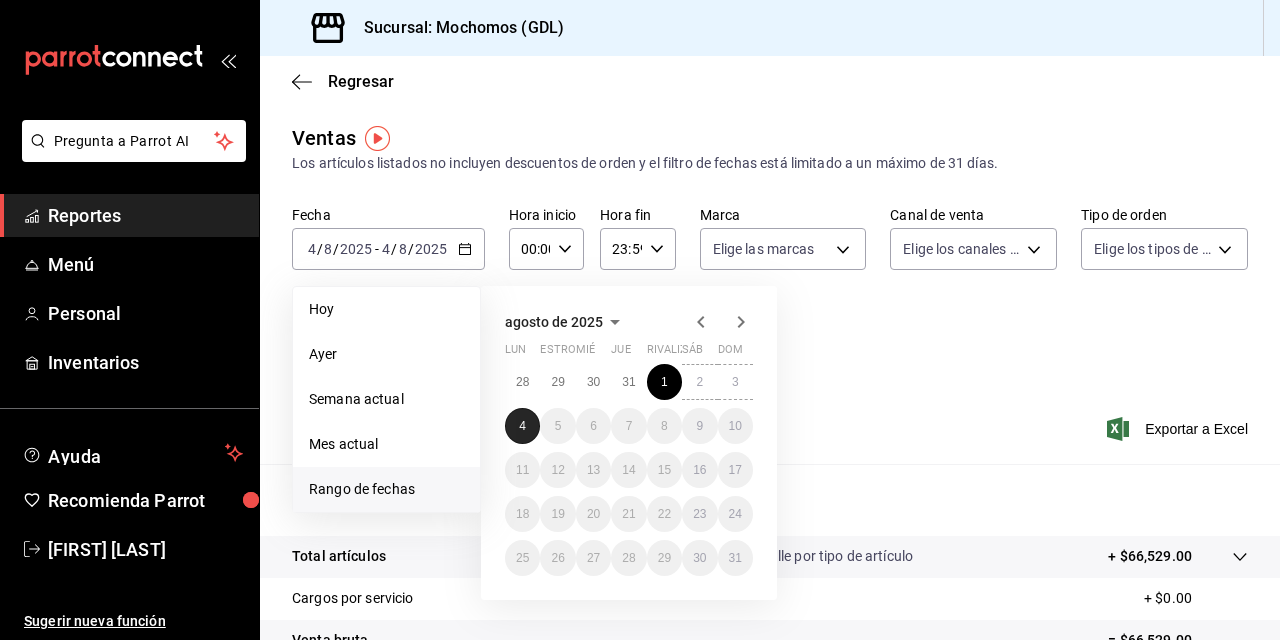 click on "4" at bounding box center (522, 426) 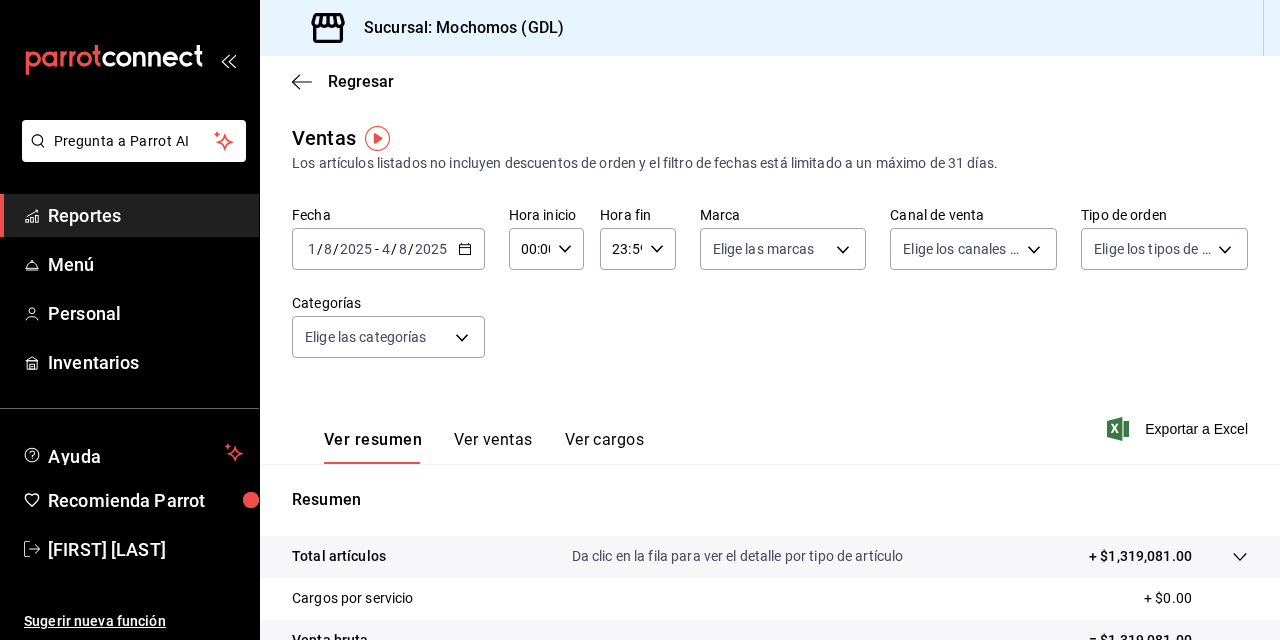 click 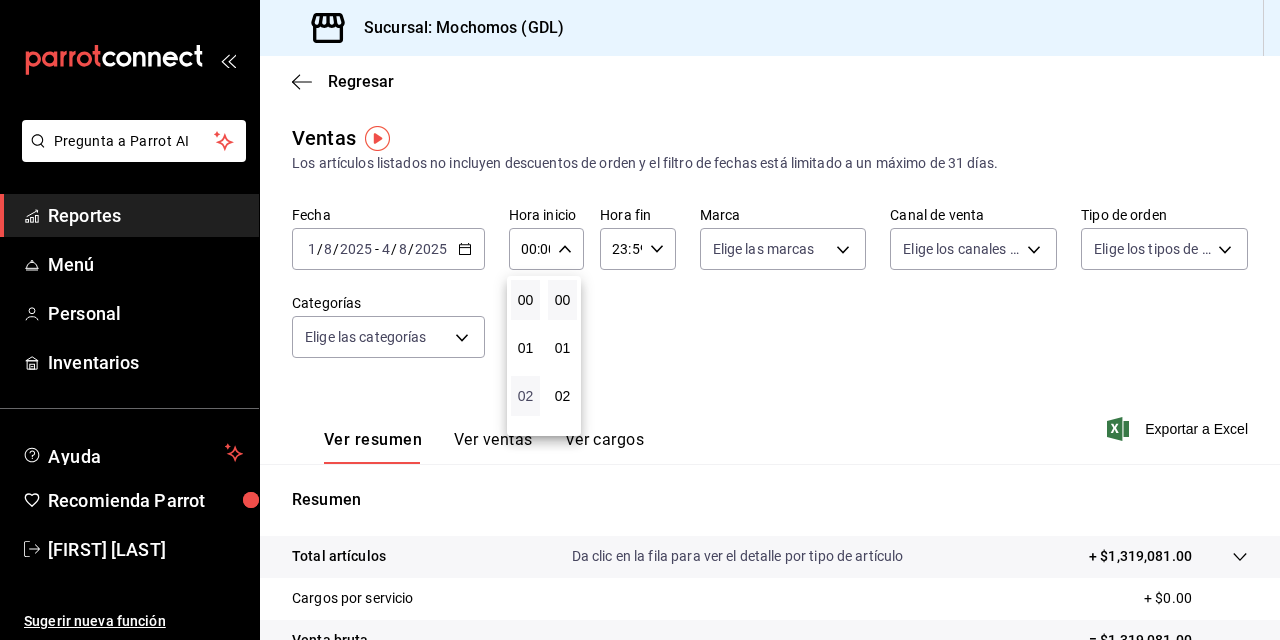 click on "02" at bounding box center [525, 396] 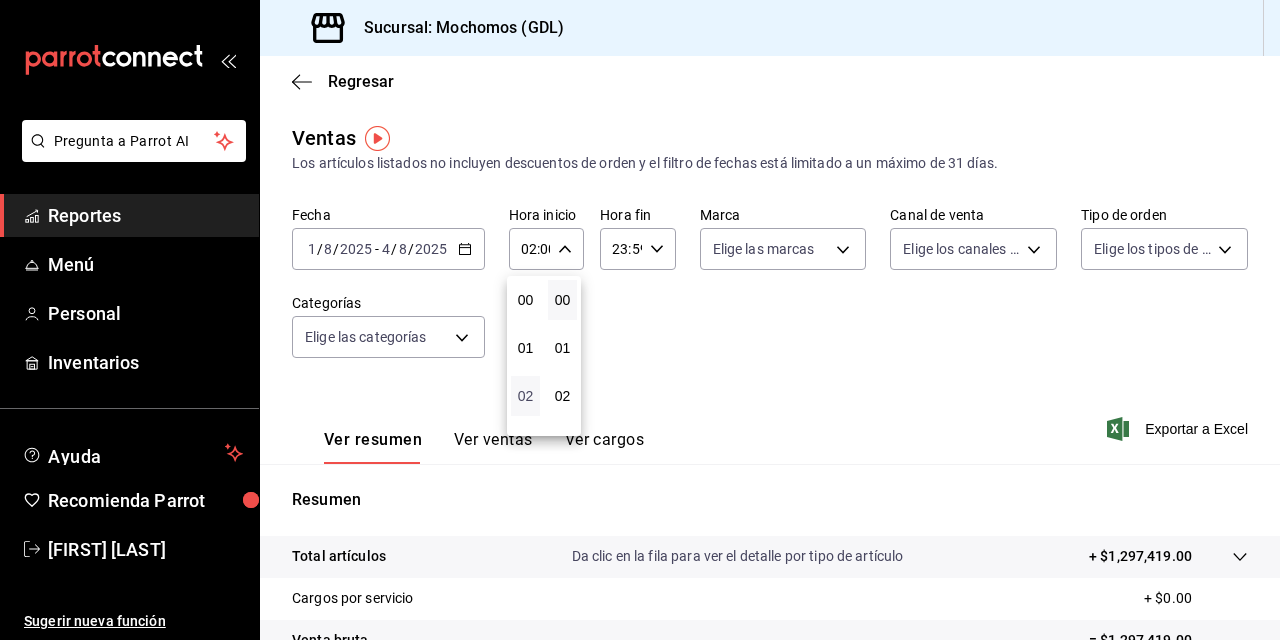 type 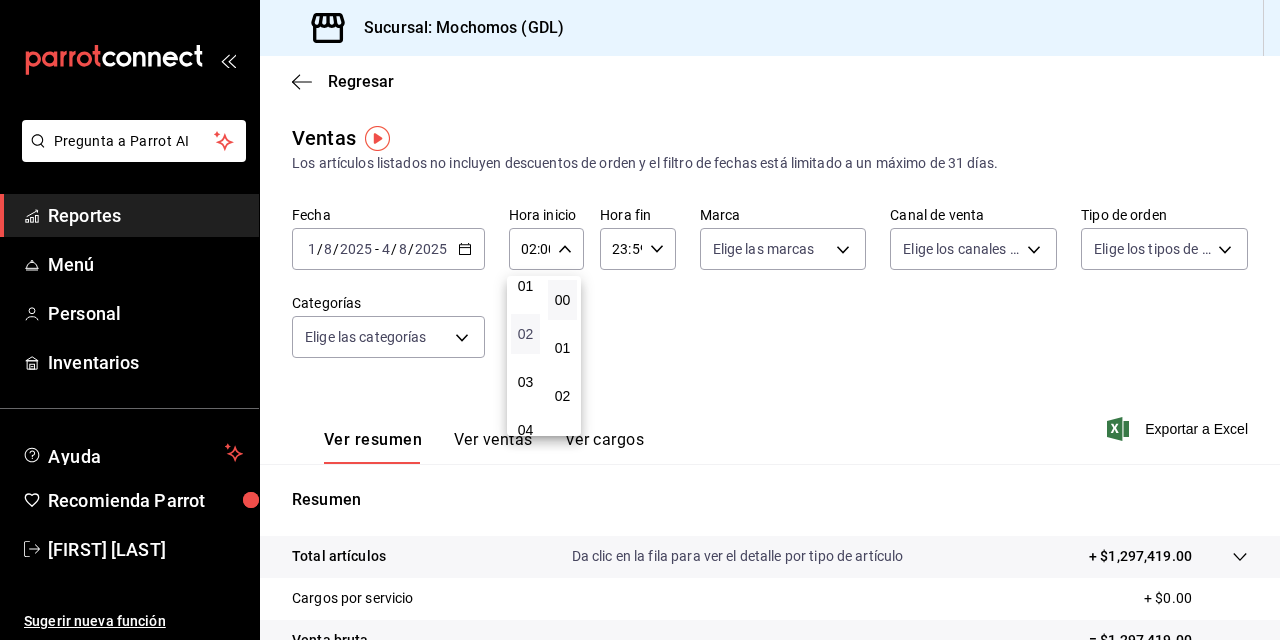 scroll, scrollTop: 120, scrollLeft: 0, axis: vertical 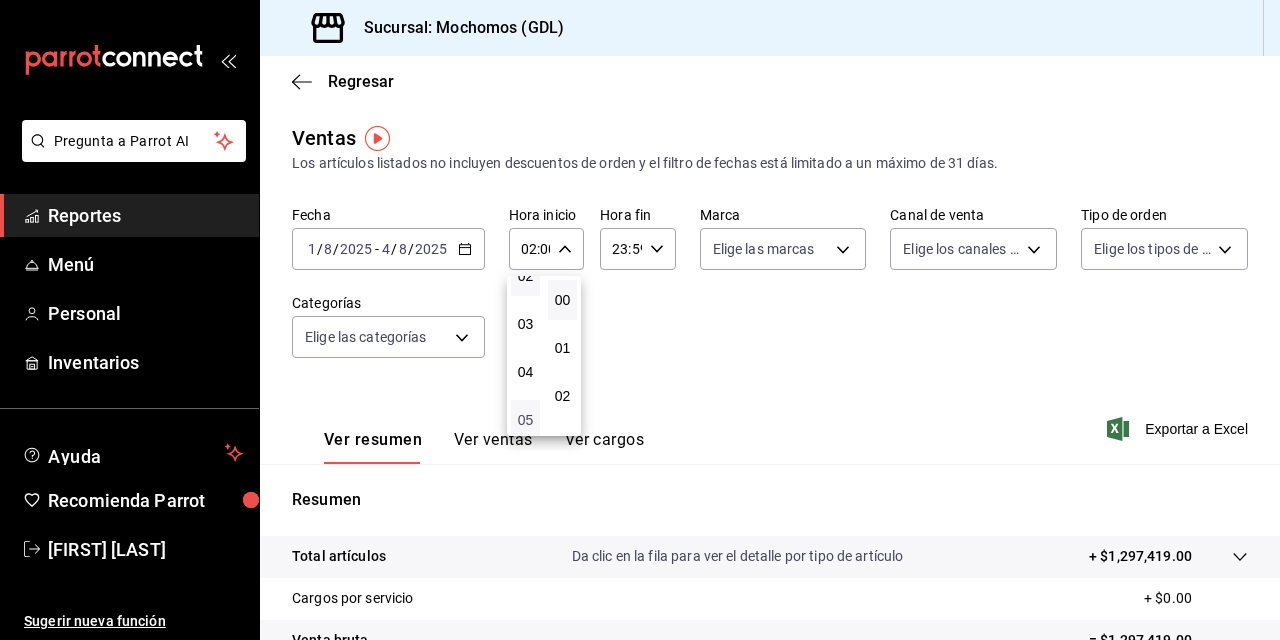 click on "05" at bounding box center (525, 420) 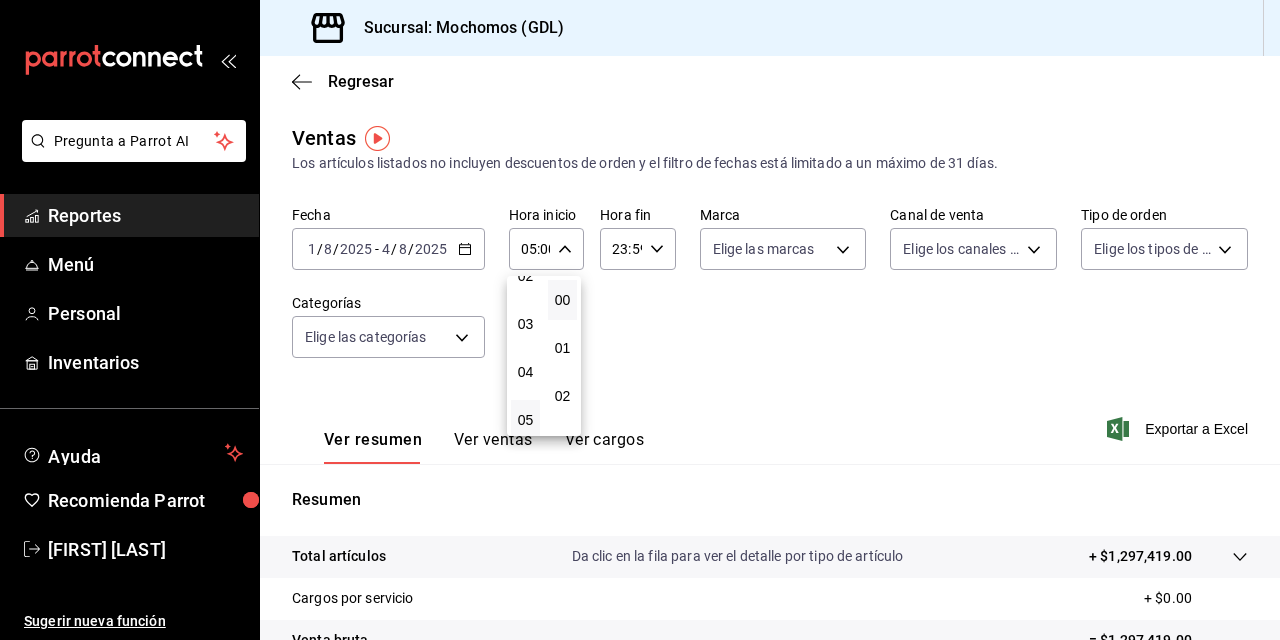 click at bounding box center (640, 320) 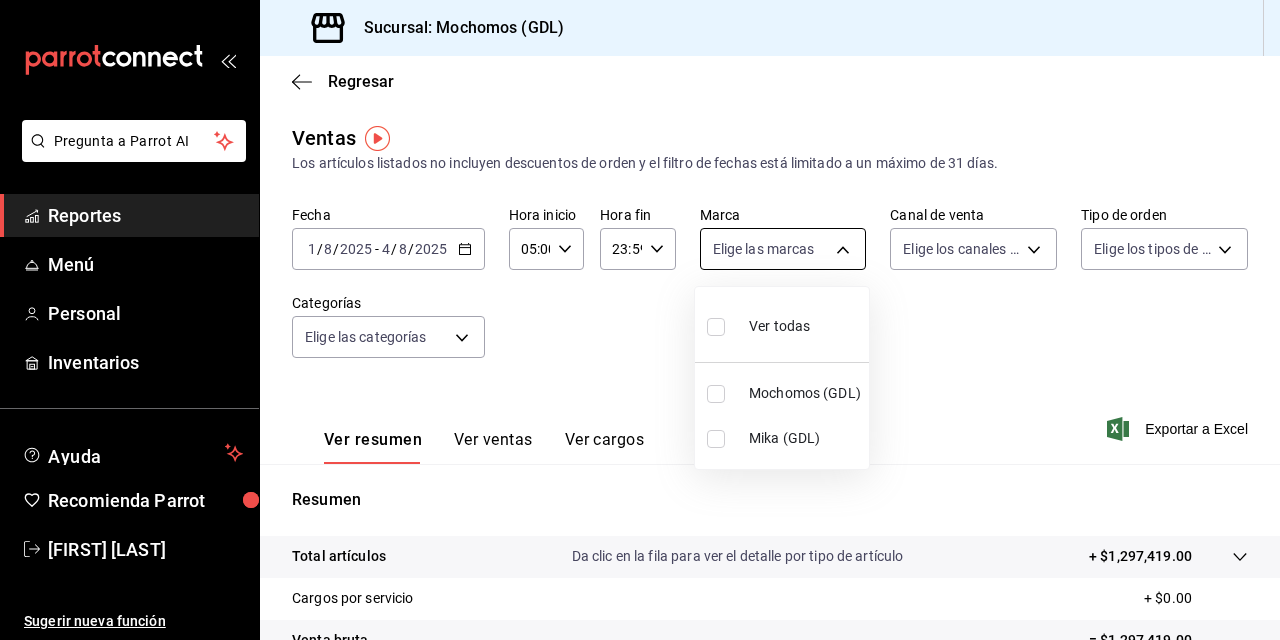 click on "Pregunta a Parrot AI Reportes   Menú   Personal   Inventarios   Ayuda Recomienda Parrot   [FIRST] [LAST]   Sugerir nueva función   Sucursal: Mochomos (GDL) Regresar Ventas Los artículos listados no incluyen descuentos de orden y el filtro de fechas está limitado a un máximo de 31 días. Fecha 2025-08-01 1 / 8 / 2025 - 2025-08-04 4 / 8 / 2025 Hora inicio 05:00 Hora inicio Hora fin 23:59 Hora fin Marca Elige las marcas Canal de venta Elige los canales de venta Tipo de orden Elige los tipos de orden Categorías Elige las categorías Ver resumen Ver ventas Ver cargos Exportar a Excel Resumen Total artículos Da clic en la fila para ver el detalle por tipo de artículo + $1,297,419.00 Cargos por servicio + $0.00 Venta bruta = $1,297,419.00 Descuentos totales - $1,876.80 Certificados de regalo - $10,866.00 Venta total = $1,284,676.20 Impuestos - 177.196,72 dólares Venta neta = $1,107,479.48 Pregunta a Parrot AI Reportes   Menú   Personal   Inventarios   Ayuda Recomienda Parrot   [FIRST] [LAST]     Ver video tutorial" at bounding box center (640, 320) 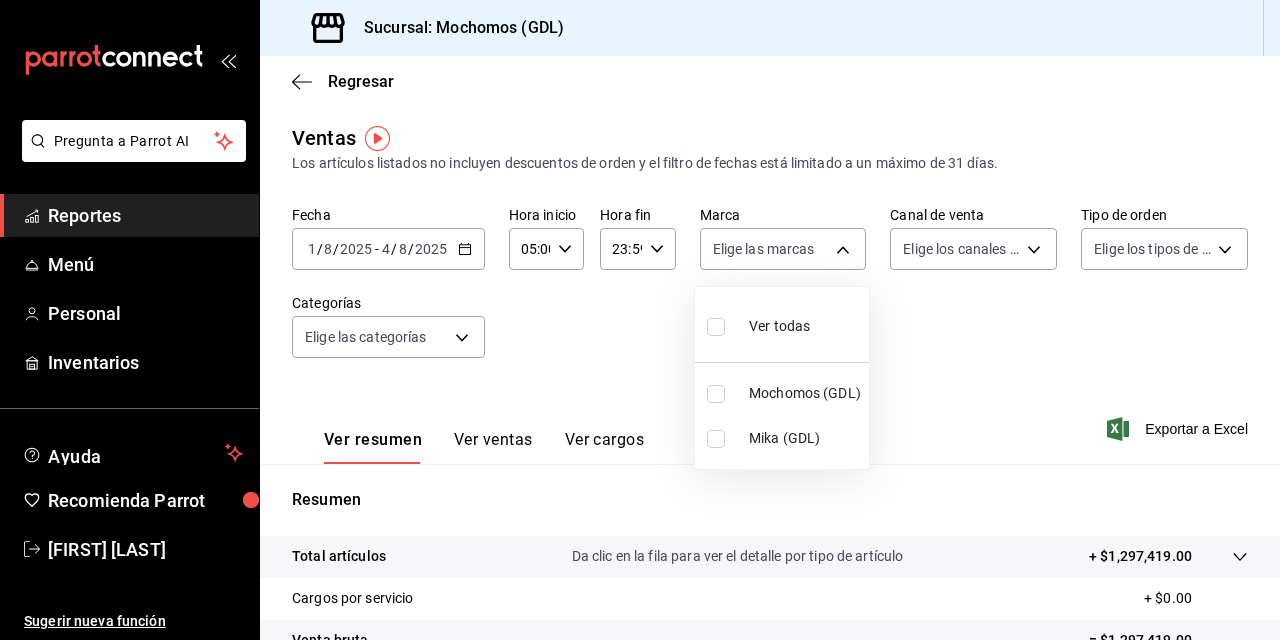click at bounding box center [716, 327] 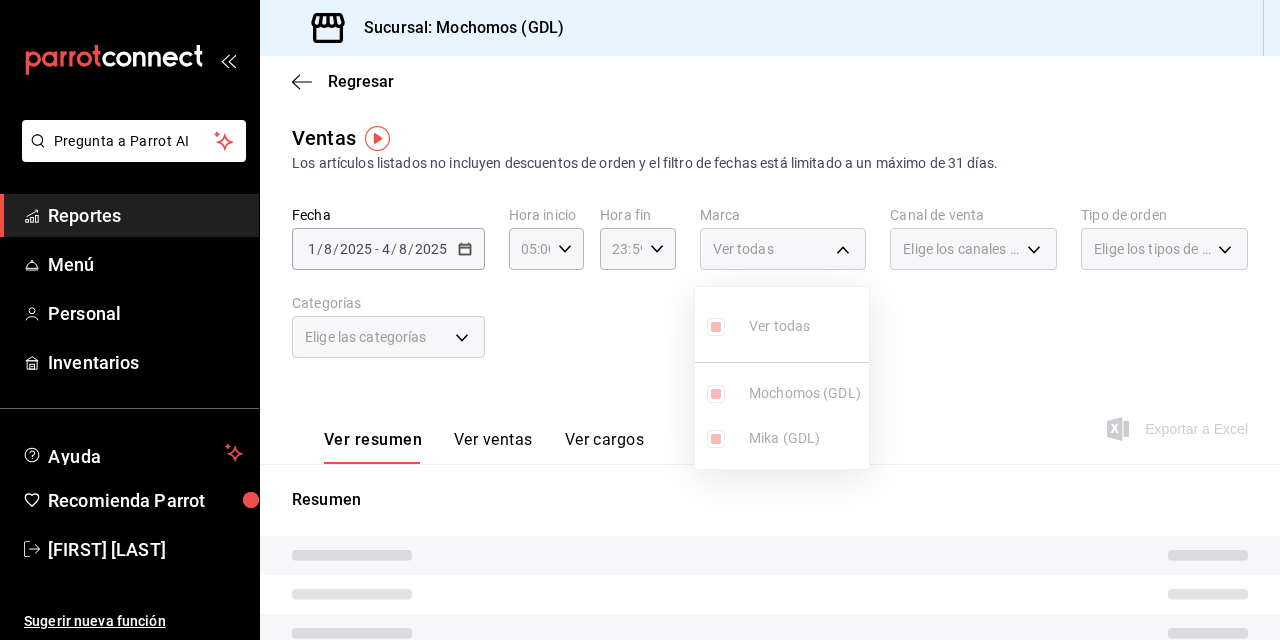 click at bounding box center [640, 320] 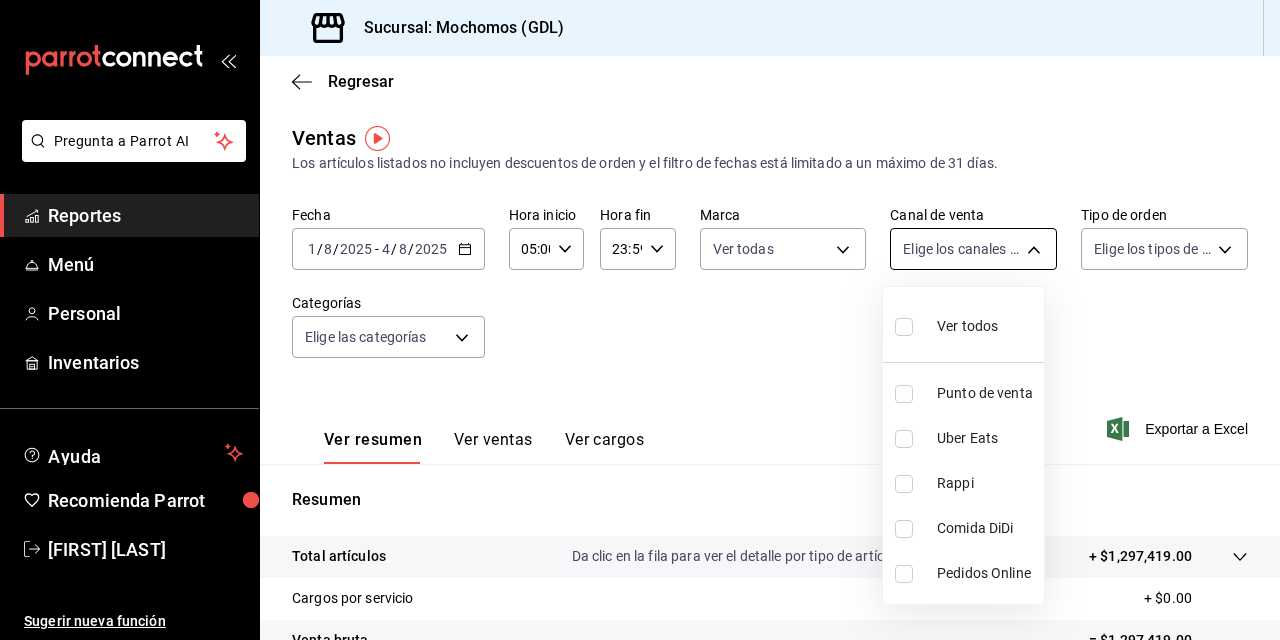 click on "Pregunta a Parrot AI Reportes   Menú   Personal   Inventarios   Ayuda Recomienda Parrot   [FIRST] [LAST]   Sugerir nueva función   Sucursal: Mochomos (GDL) Regresar Ventas Los artículos listados no incluyen descuentos de orden y el filtro de fechas está limitado a un máximo de 31 días. Fecha 2025-08-01 1 / 8 / 2025 - 2025-08-04 4 / 8 / 2025 Hora inicio 05:00 Hora inicio Hora fin 23:59 Hora fin Marca Ver todas 36c25d4a-7cb0-456c-a434-e981d54830bc,9cac9703-0c5a-4d8b-addd-5b6b571d65b9 Canal de venta Elige los canales de venta Tipo de orden Elige los tipos de orden Categorías Elige las categorías Ver resumen Ver ventas Ver cargos Exportar a Excel Resumen Total artículos Da clic en la fila para ver el detalle por tipo de artículo + $1,297,419.00 Cargos por servicio + $0.00 Venta bruta = $1,297,419.00 Descuentos totales - $1,876.80 Certificados de regalo - $10,866.00 Venta total = $1,284,676.20 Impuestos - 177.196,72 dólares Venta neta = $1,107,479.48 Pregunta a Parrot AI Reportes   Menú   Personal" at bounding box center [640, 320] 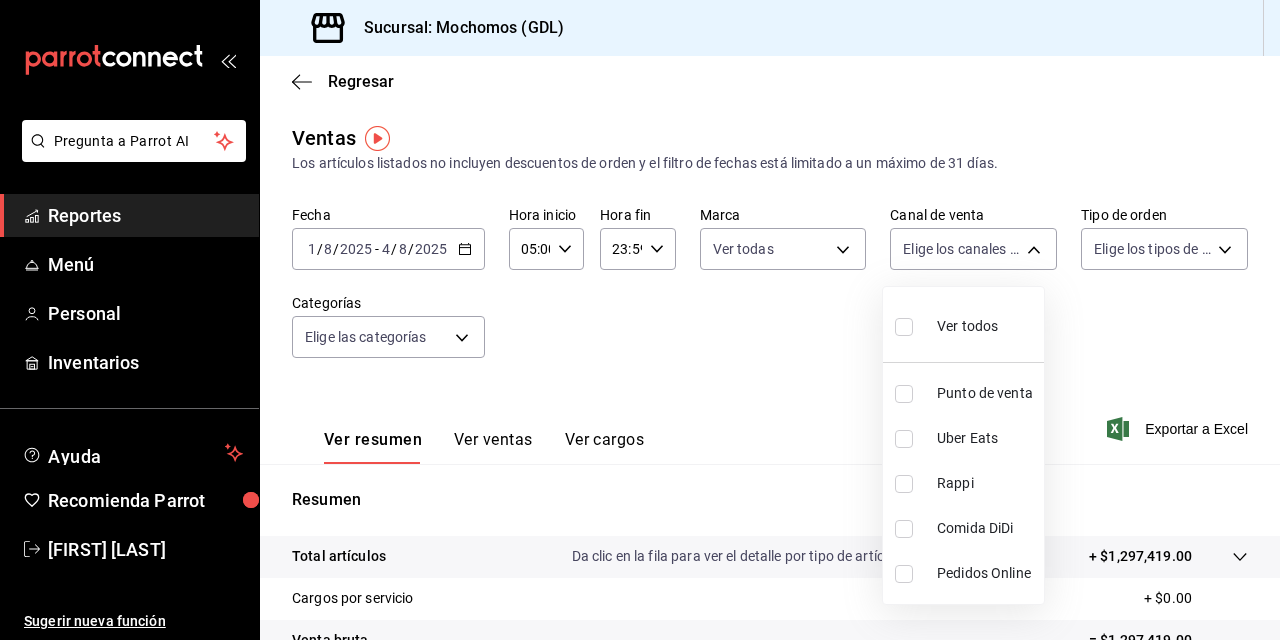 click at bounding box center (904, 327) 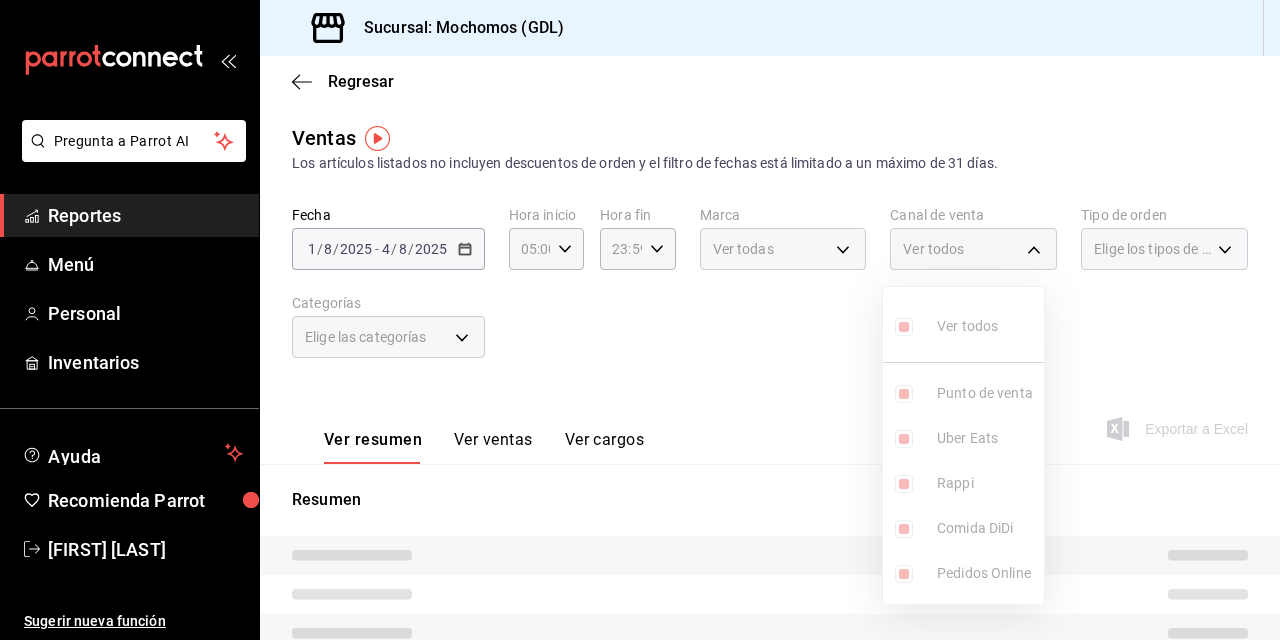 click at bounding box center [640, 320] 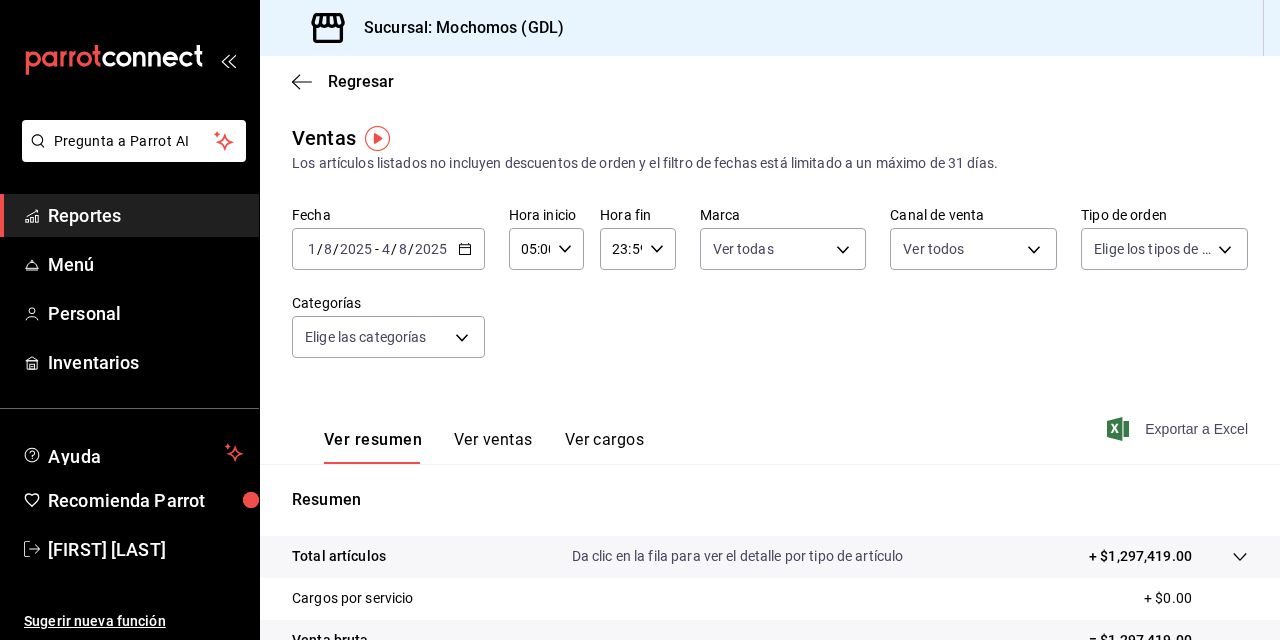 click on "Exportar a Excel" at bounding box center (1196, 429) 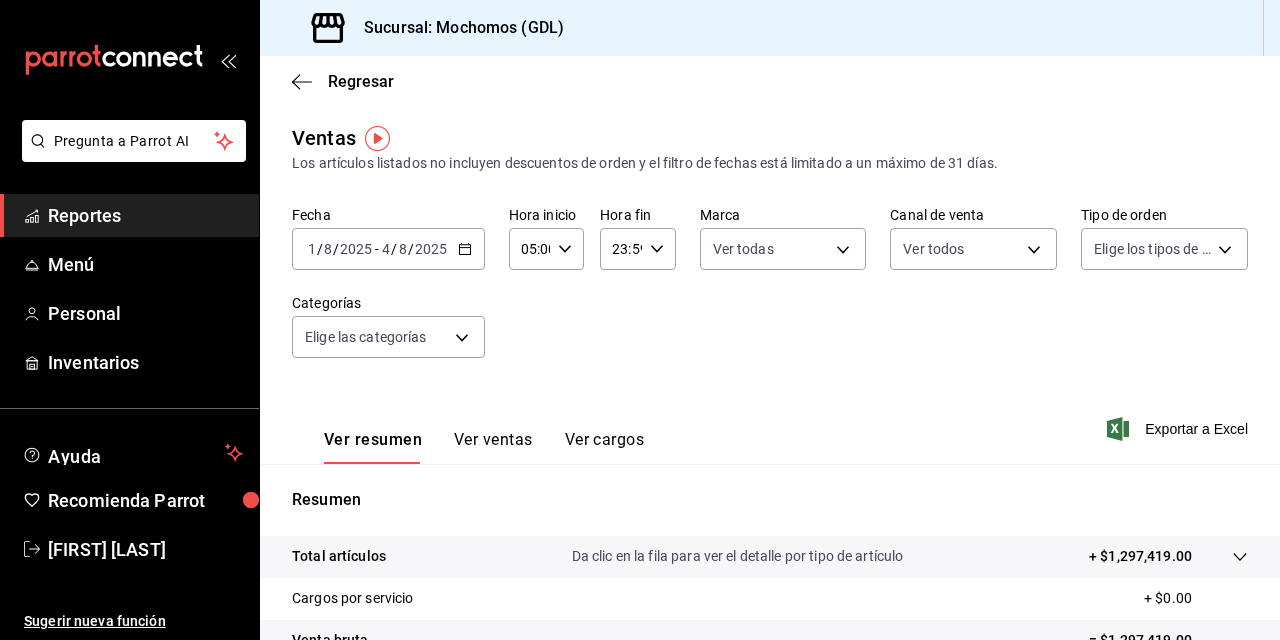 click on "8" at bounding box center (328, 249) 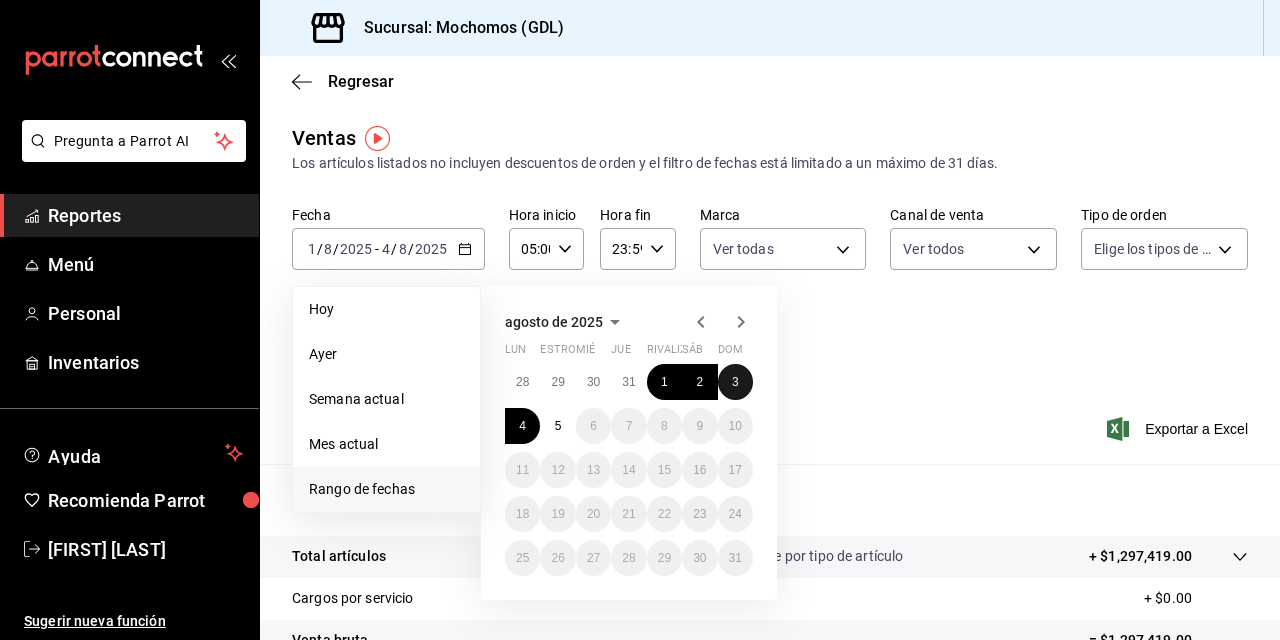 click on "3" at bounding box center [735, 382] 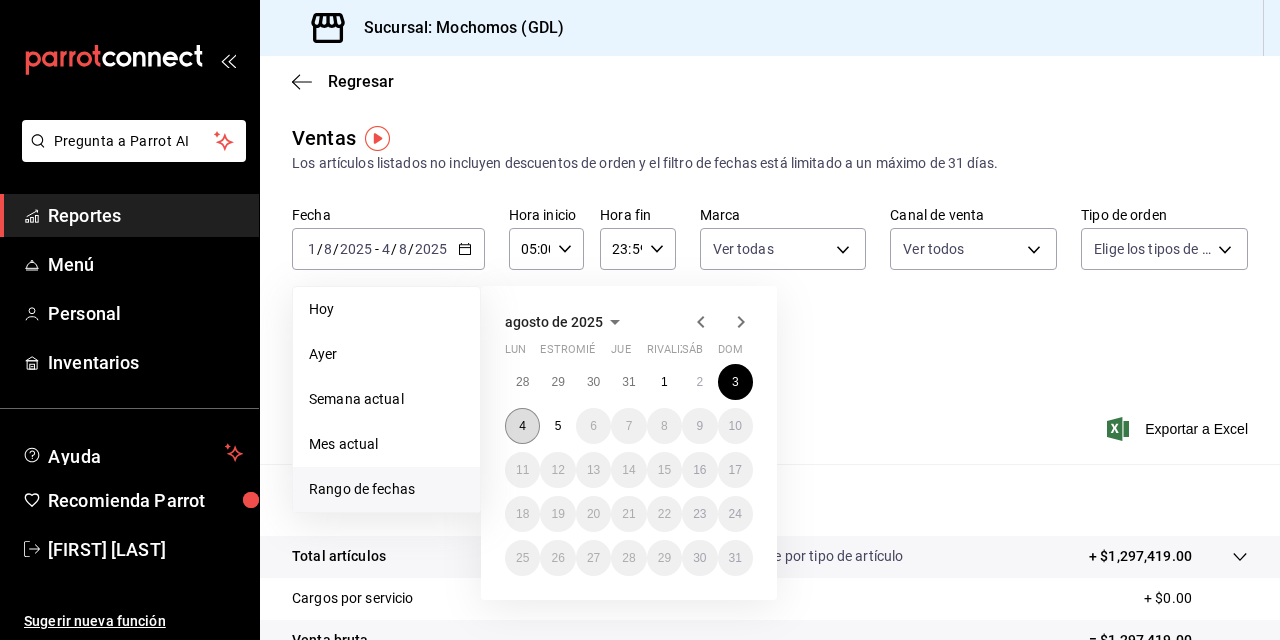 click on "4" at bounding box center (522, 426) 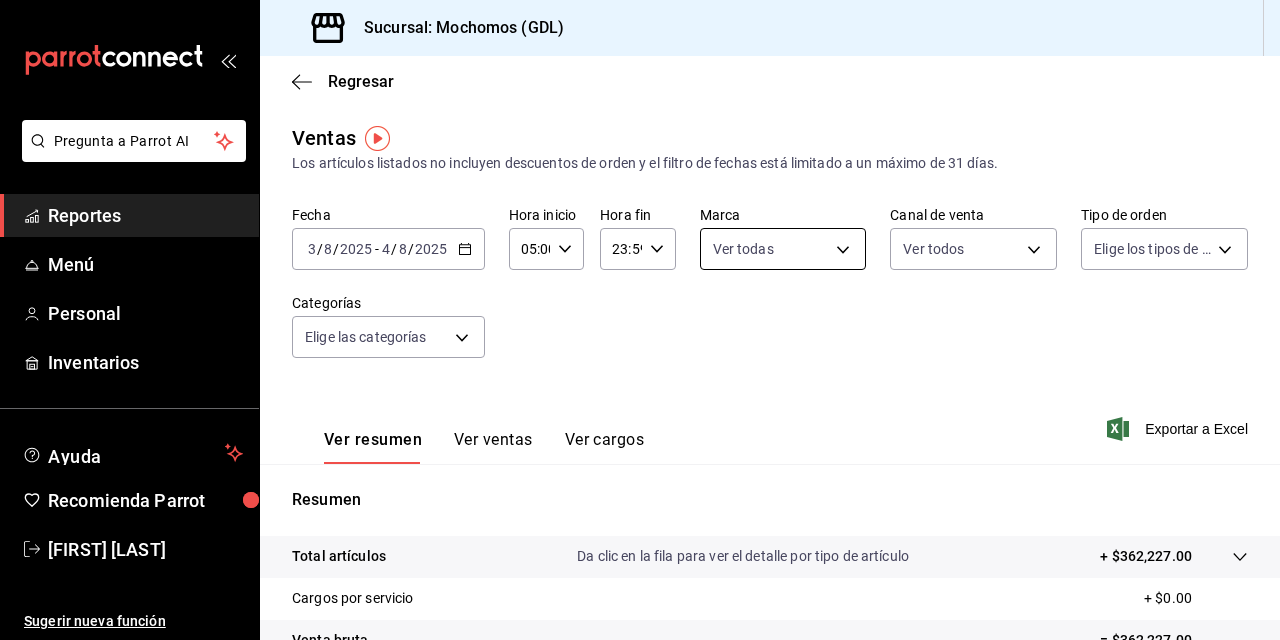 click on "Pregunta a Parrot AI Reportes   Menú   Personal   Inventarios   Ayuda Recomienda Parrot   [FIRST] [LAST]   Sugerir nueva función   Sucursal: Mochomos (GDL) Regresar Ventas Los artículos listados no incluyen descuentos de orden y el filtro de fechas está limitado a un máximo de 31 días. Fecha 2025-08-03 3 / 8 / 2025 - 2025-08-04 4 / 8 / 2025 Hora inicio 05:00 Hora inicio Hora fin 23:59 Hora fin Marca Ver todas 36c25d4a-7cb0-456c-a434-e981d54830bc,9cac9703-0c5a-4d8b-addd-5b6b571d65b9 Canal de venta Ver todos PARROT,UBER_EATS,RAPPI,DIDI_FOOD,ONLINE Tipo de orden Elige los tipos de orden Categorías Elige las categorías Ver resumen Ver ventas Ver cargos Exportar a Excel Resumen Total artículos Da clic en la fila para ver el detalle por tipo de artículo + $362,227.00 Cargos por servicio + $0.00 Venta bruta = $362,227.00 Descuentos totales - $553.80 Certificados de regalo - $0.00 Venta total = $361,673.20 Impuestos - 49.885,96 dólares Venta neta = $311,787.24 Pregunta a Parrot AI Reportes   Menú   Personal" at bounding box center (640, 320) 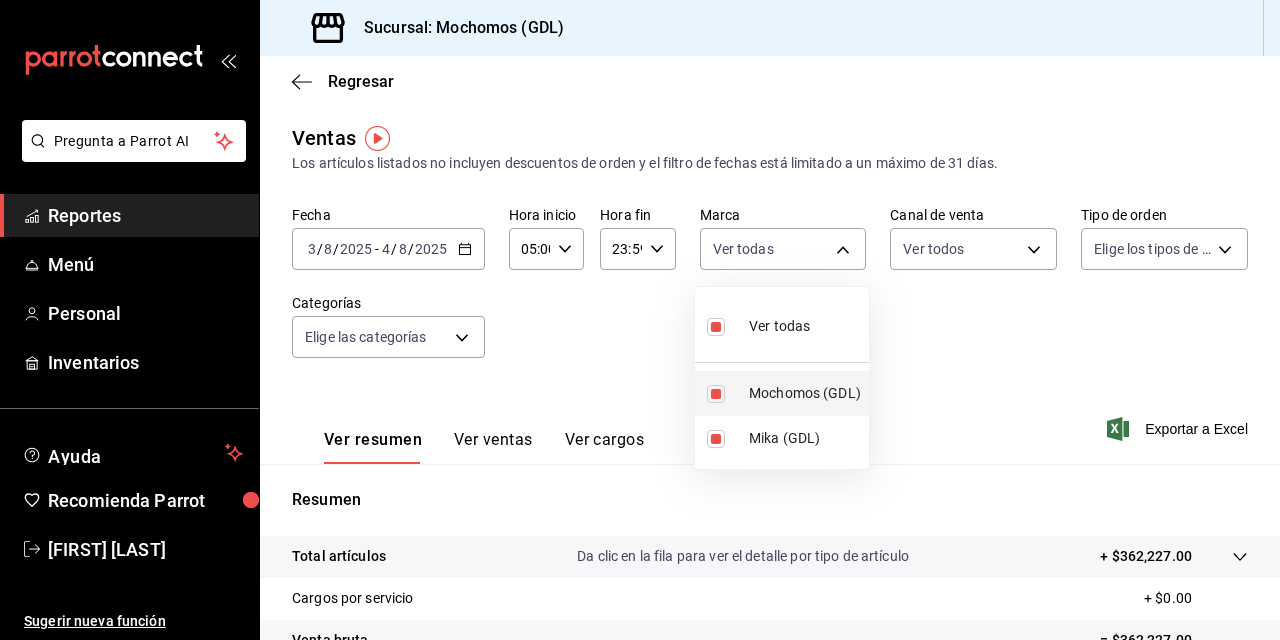 click at bounding box center (716, 394) 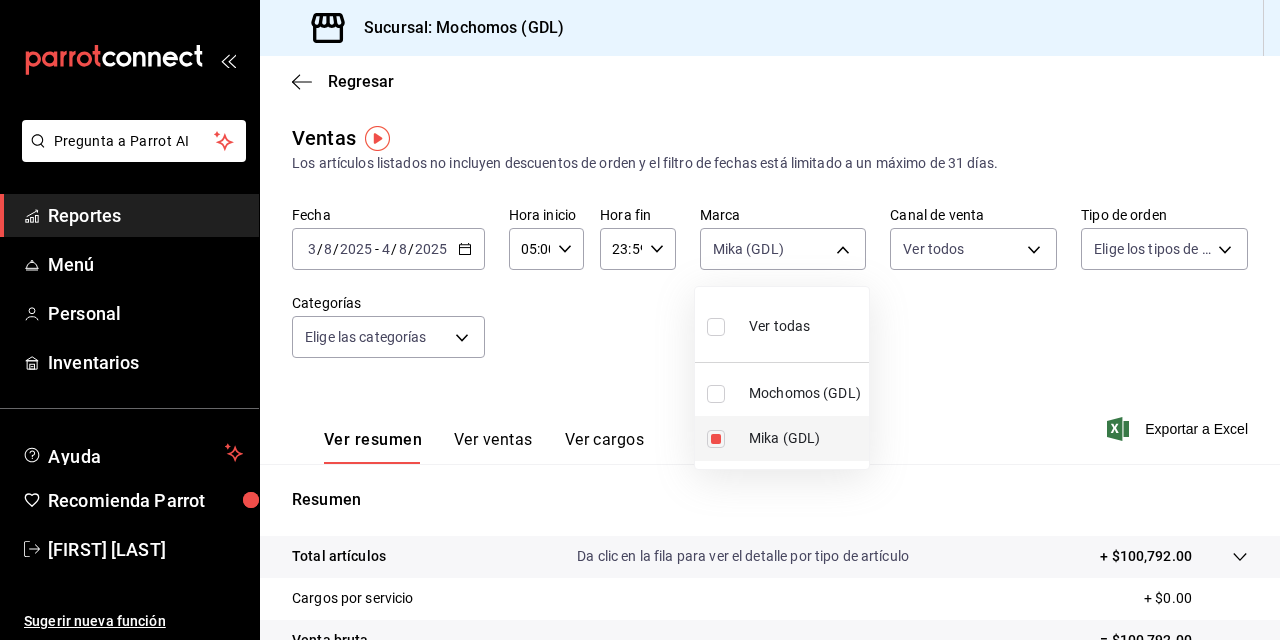 click at bounding box center [716, 439] 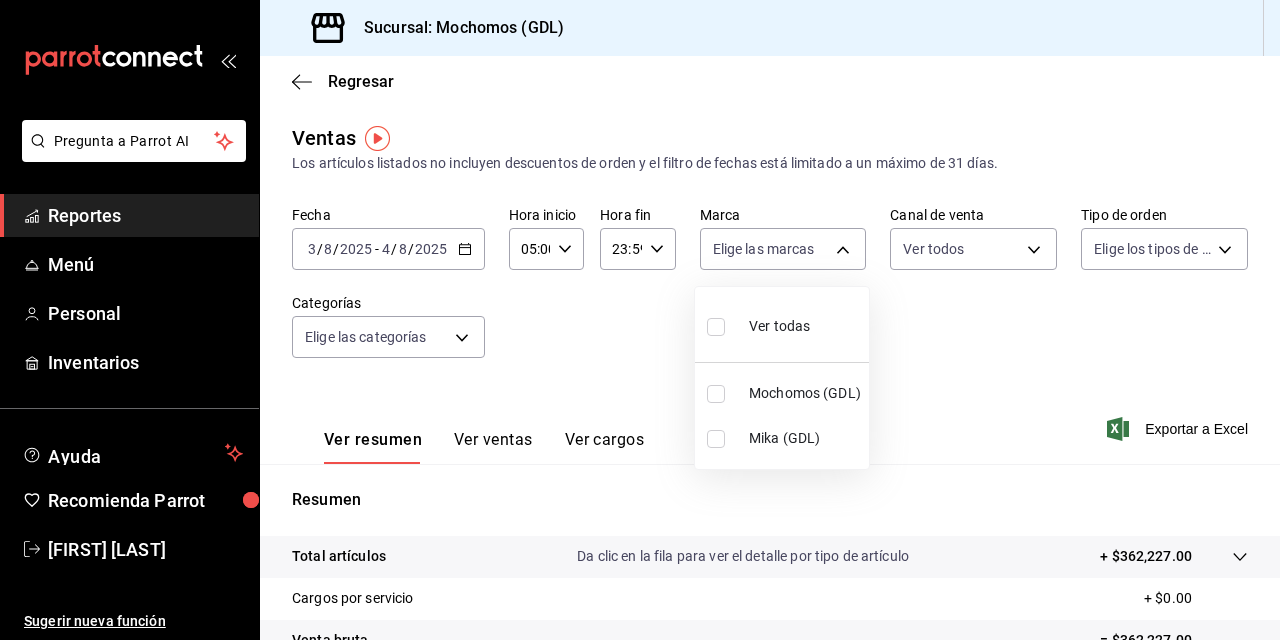 click at bounding box center [640, 320] 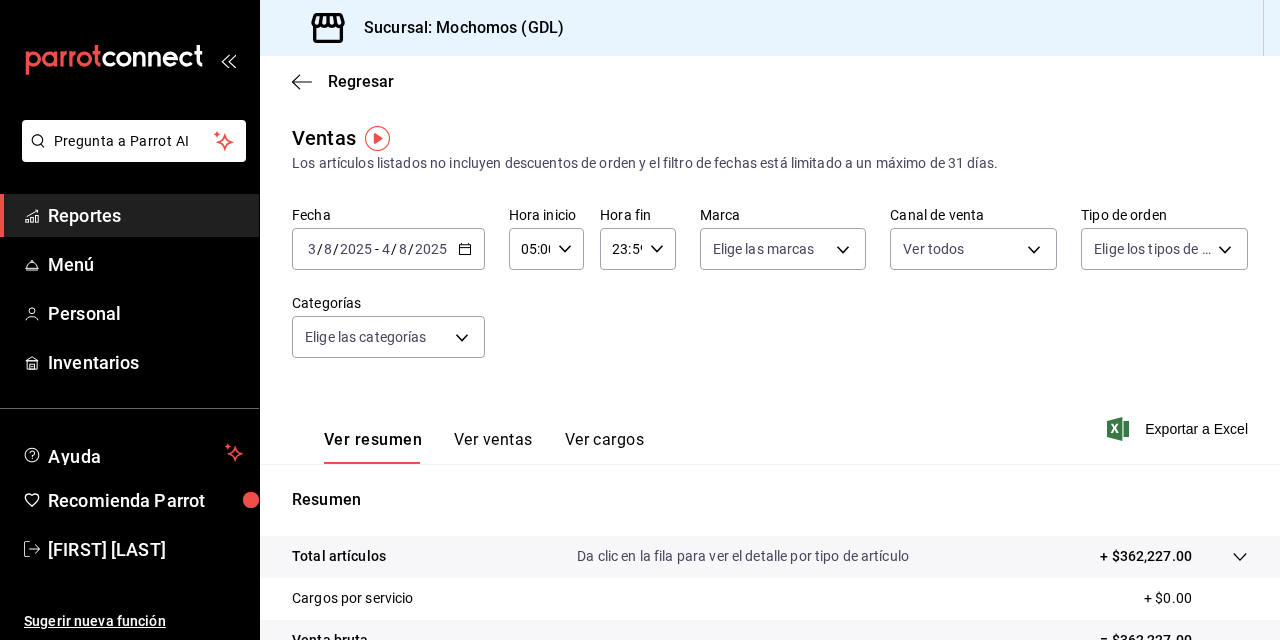 click on "8" at bounding box center (328, 249) 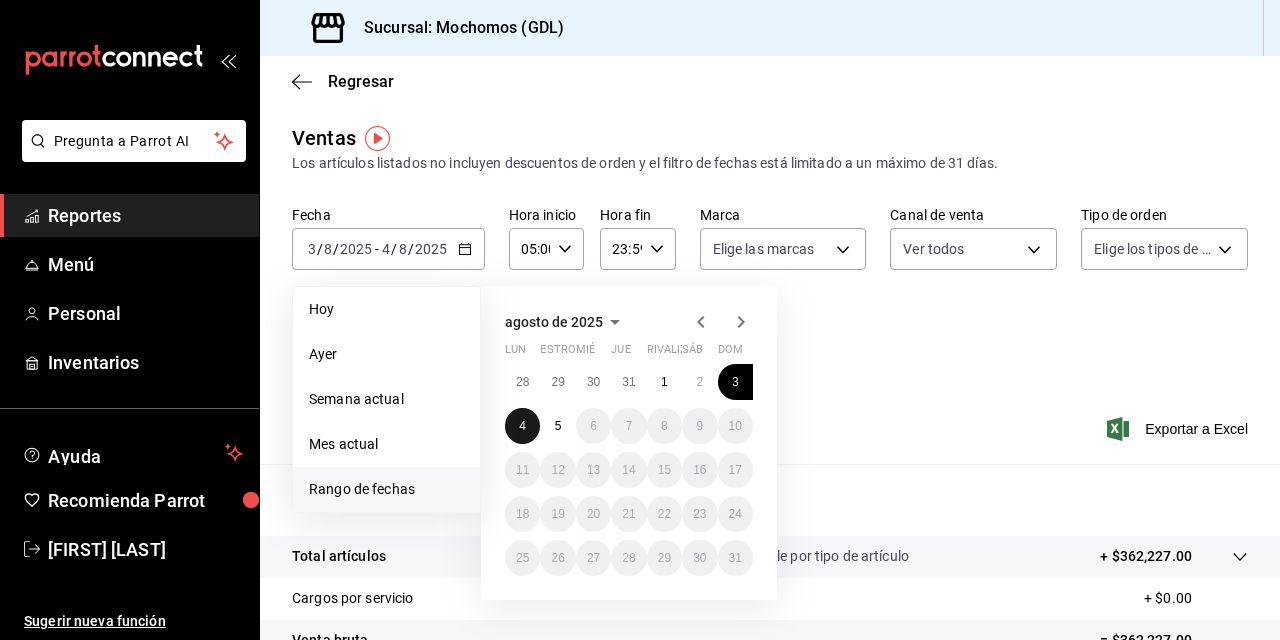 click on "4" at bounding box center [522, 426] 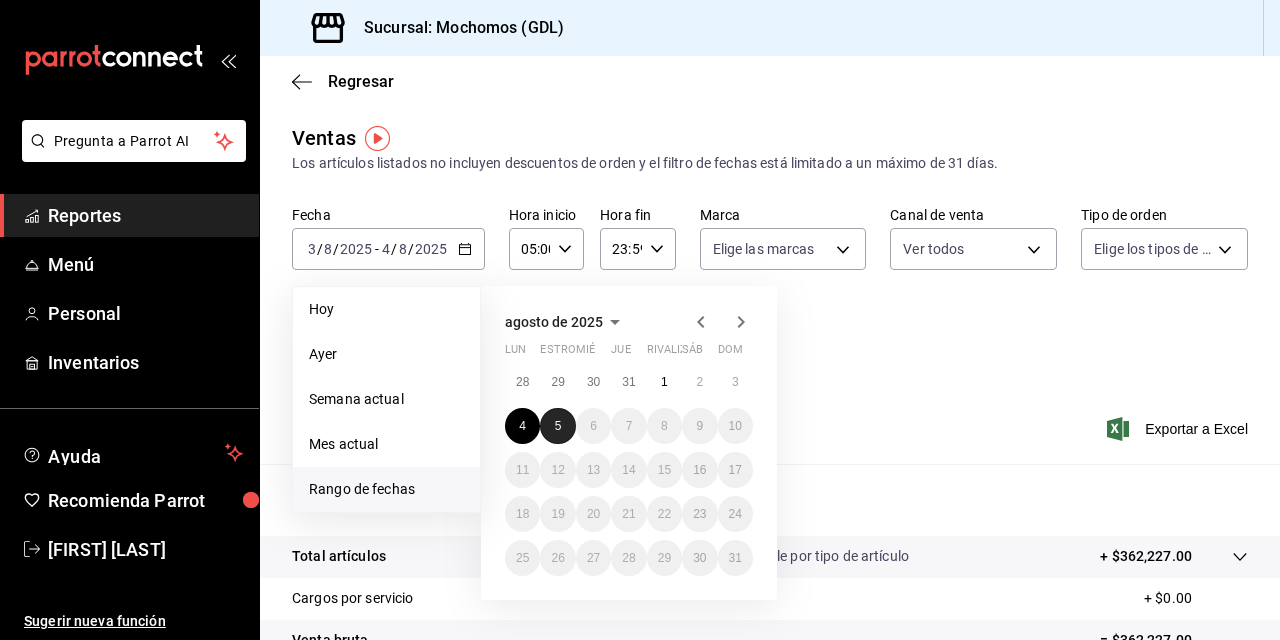 click on "5" at bounding box center (558, 426) 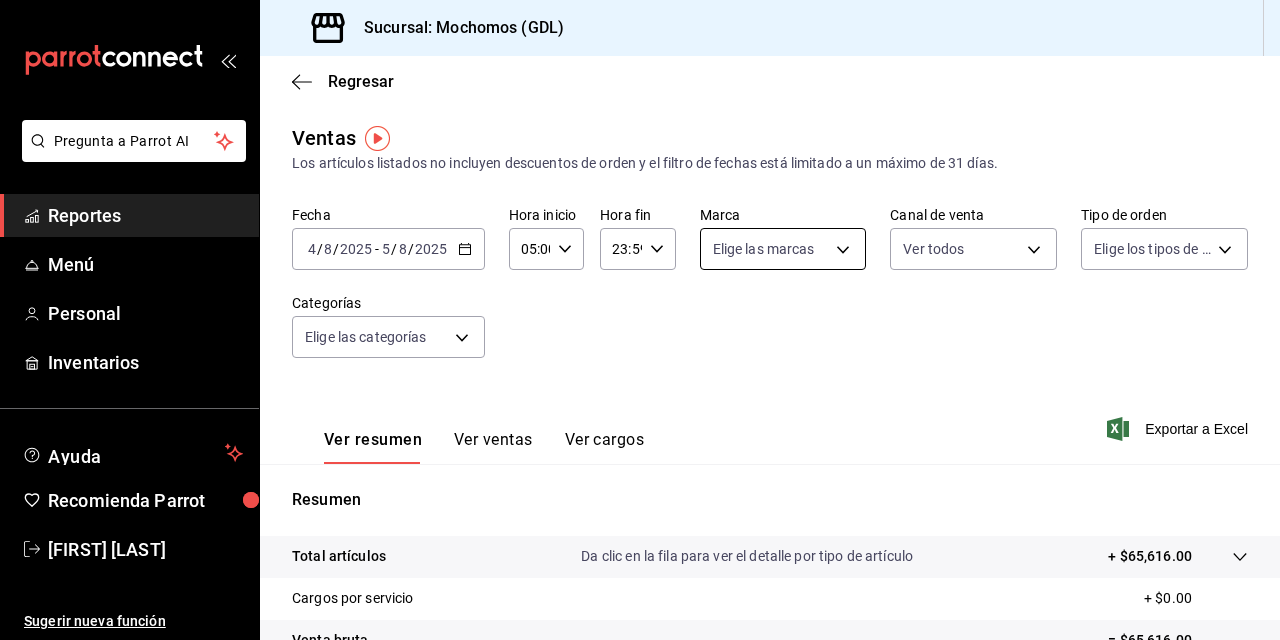 click on "Pregunta a Parrot AI Reportes   Menú   Personal   Inventarios   Ayuda Recomienda Parrot   [FIRST] [LAST]   Sugerir nueva función   Sucursal: Mochomos (GDL) Regresar Ventas Los artículos listados no incluyen descuentos de orden y el filtro de fechas está limitado a un máximo de 31 días. Fecha 2025-08-04 4 / 8 / 2025 - 2025-08-05 5 / 8 / 2025 Hora inicio 05:00 Hora inicio Hora fin 23:59 Hora fin Marca Elige las marcas Canal de venta Ver todos PARROT,UBER_EATS,RAPPI,DIDI_FOOD,ONLINE Tipo de orden Elige los tipos de orden Categorías Elige las categorías Ver resumen Ver ventas Ver cargos Exportar a Excel Resumen Total artículos Da clic en la fila para ver el detalle por tipo de artículo + $65,616.00 Cargos por servicio + $0.00 Venta bruta = $65,616.00 Descuentos totales - $248.00 Certificados de regalo - $0.00 Venta total = $65,368.00 Impuestos - $9,016.28 Venta neta = $56,351.72 Pregunta a Parrot AI Reportes   Menú   Personal   Inventarios   Ayuda Recomienda Parrot   [FIRST] [LAST]   Sugerir nueva función" at bounding box center (640, 320) 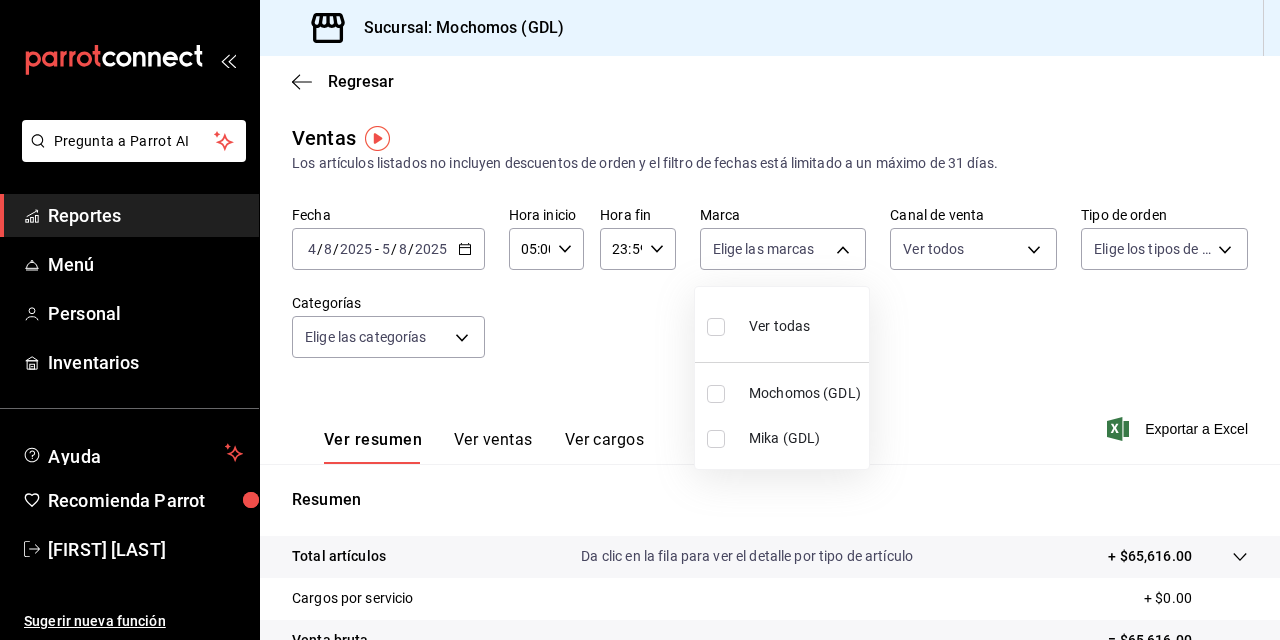 click at bounding box center [716, 394] 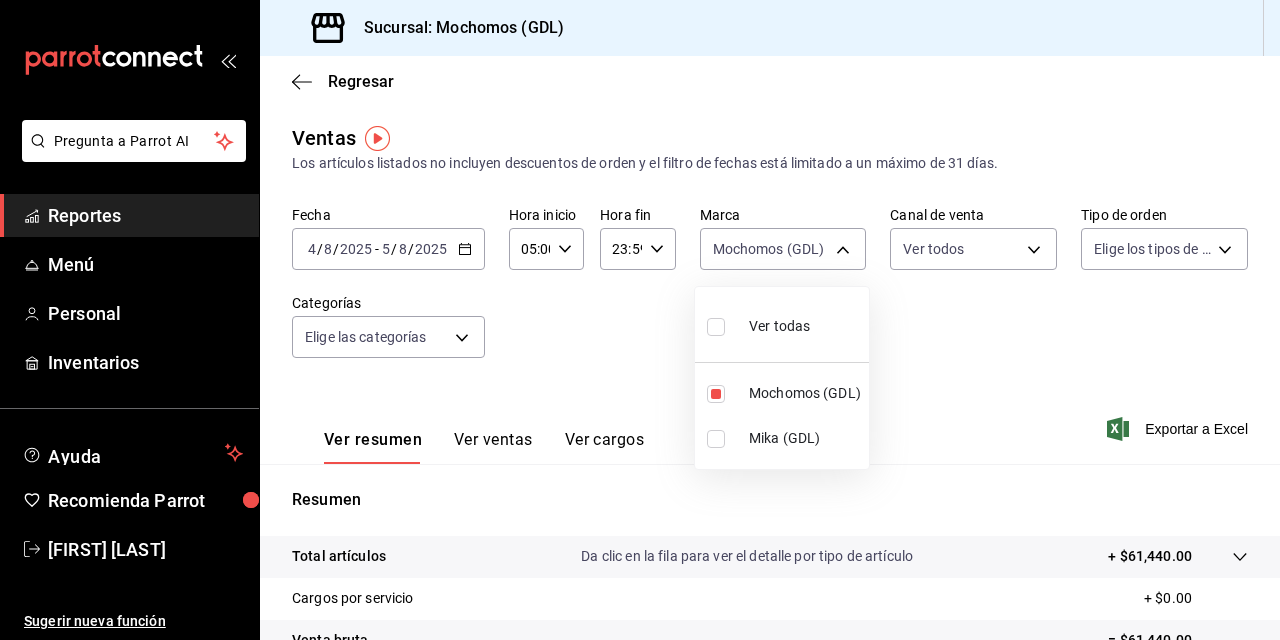 click at bounding box center [640, 320] 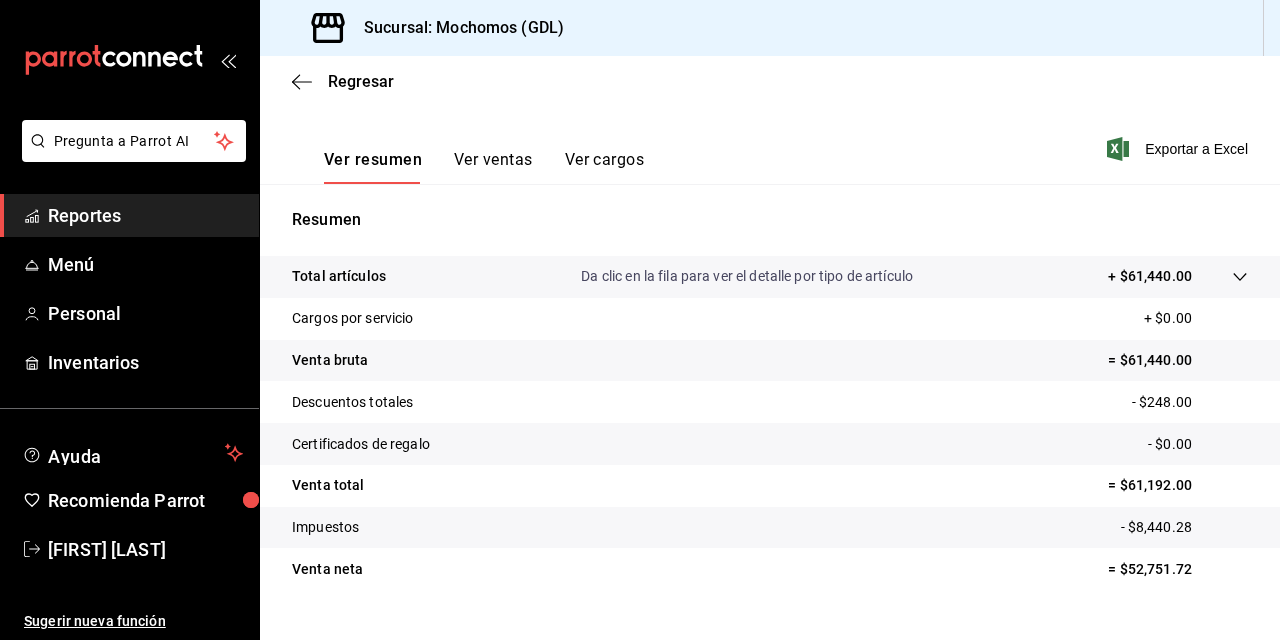 scroll, scrollTop: 318, scrollLeft: 0, axis: vertical 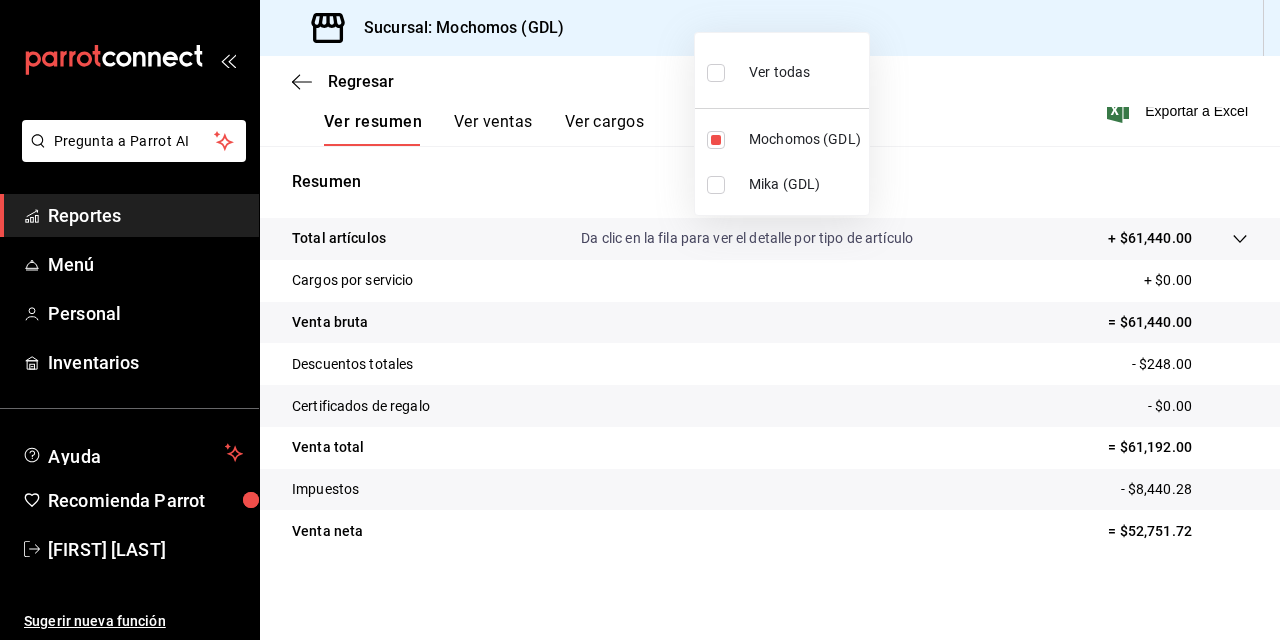 click at bounding box center (640, 320) 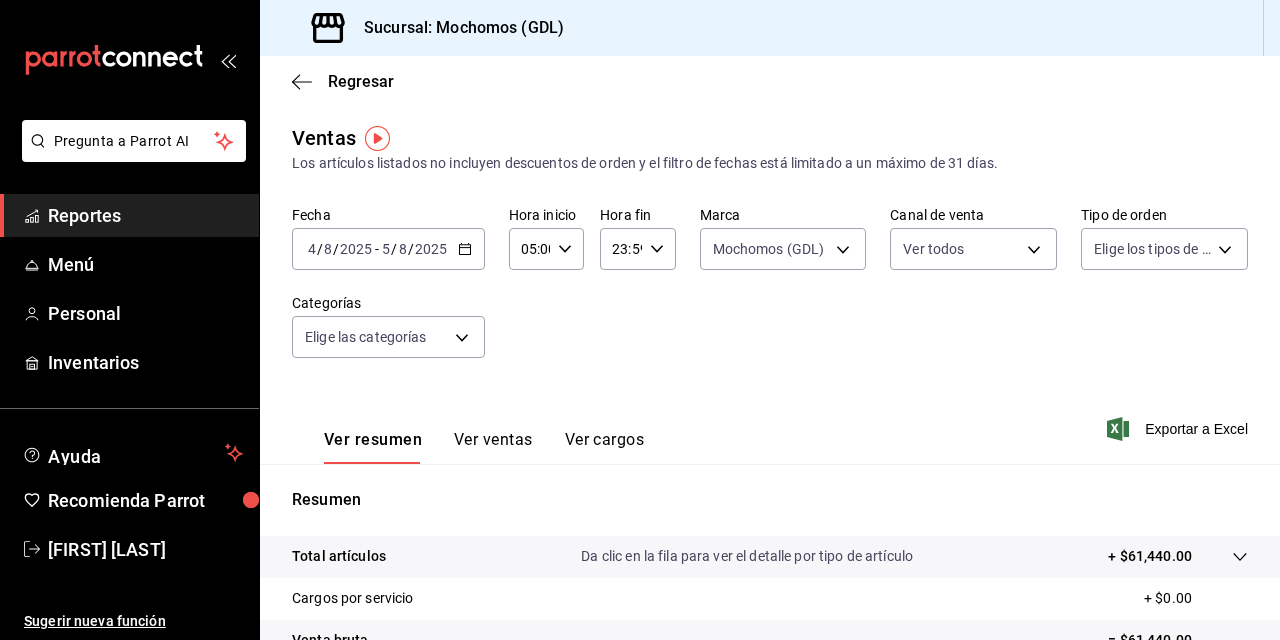 click on "Fecha 2025-08-04 4 / 8 / 2025 - 2025-08-05 5 / 8 / 2025 Hora inicio 05:00 Hora inicio Hora fin 23:59 Hora fin Marca Mochomos (GDL) 36c25d4a-7cb0-456c-a434-e981d54830bc Canal de venta Ver todos PARROT,UBER_EATS,RAPPI,DIDI_FOOD,ONLINE Tipo de orden Elige los tipos de orden Categorías Elige las categorías" at bounding box center [770, 294] 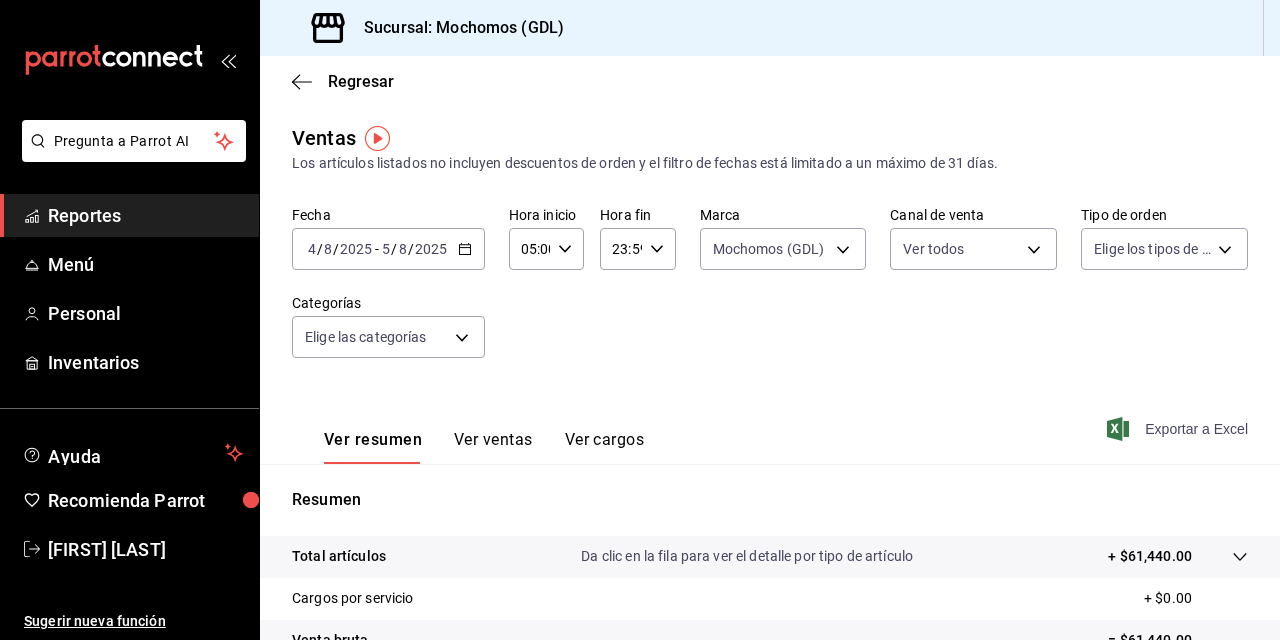click on "Exportar a Excel" at bounding box center (1196, 429) 